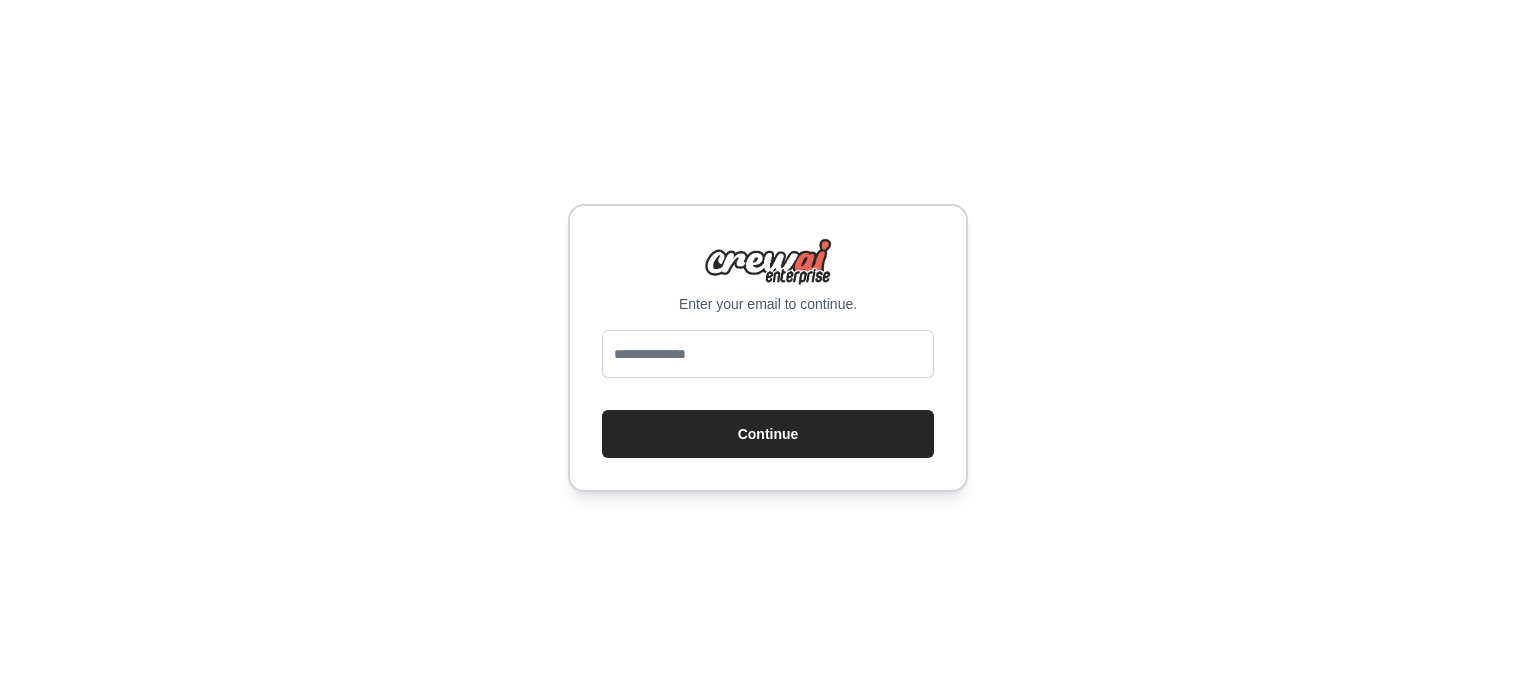 scroll, scrollTop: 0, scrollLeft: 0, axis: both 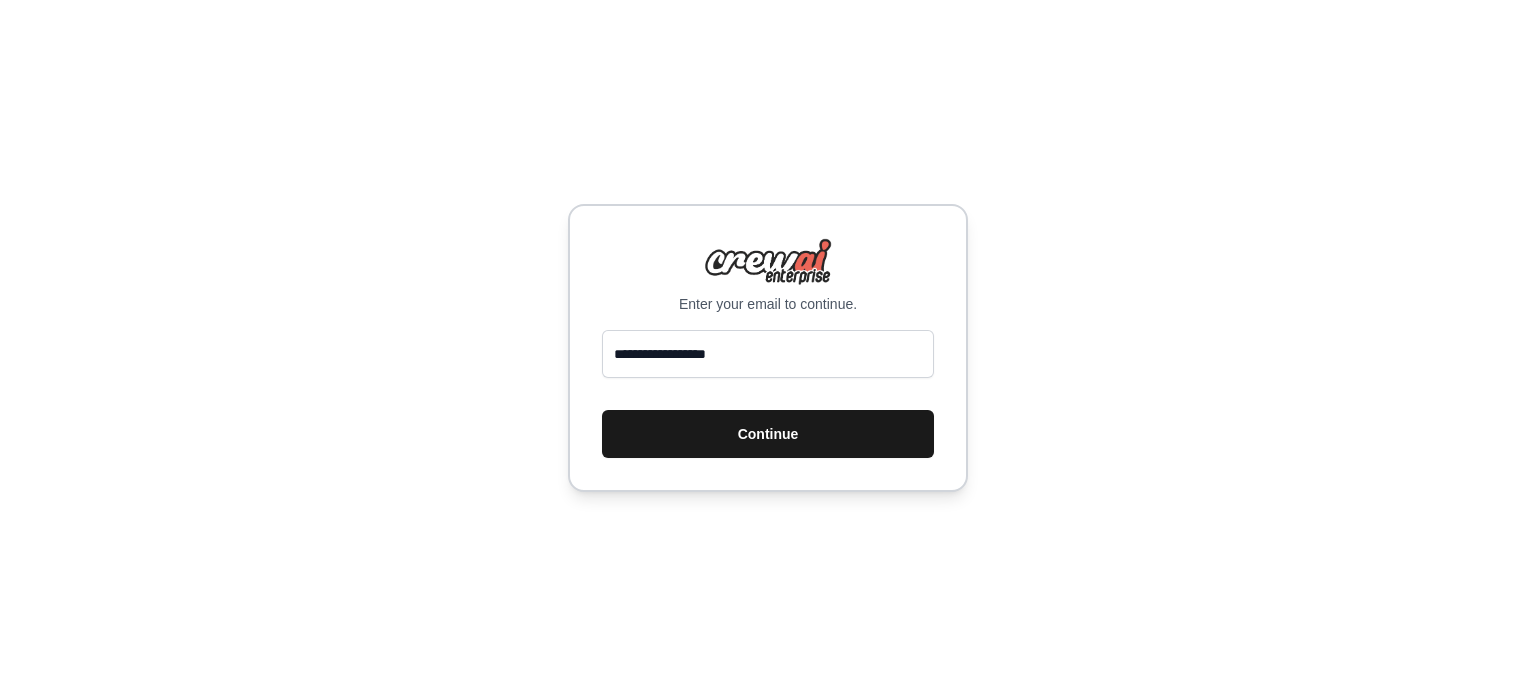 click on "Continue" at bounding box center [768, 434] 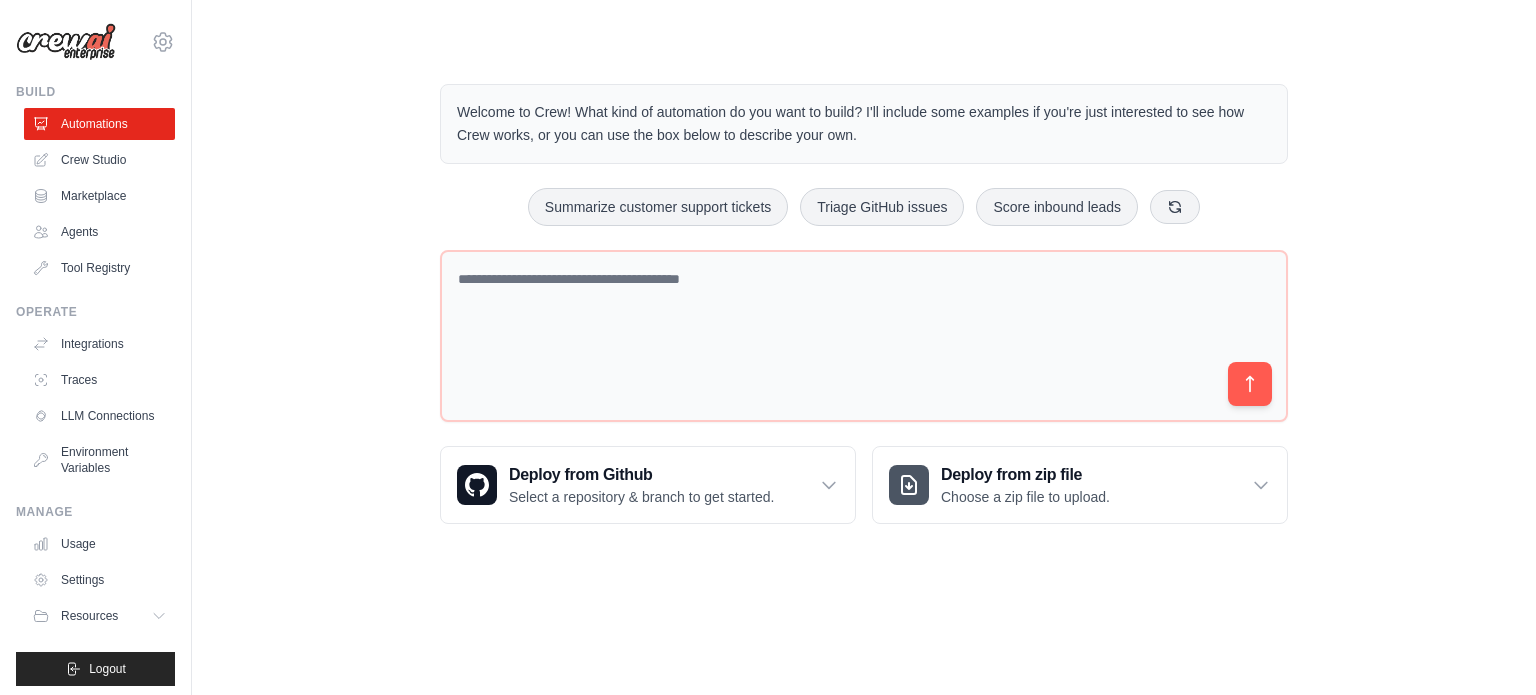 scroll, scrollTop: 0, scrollLeft: 0, axis: both 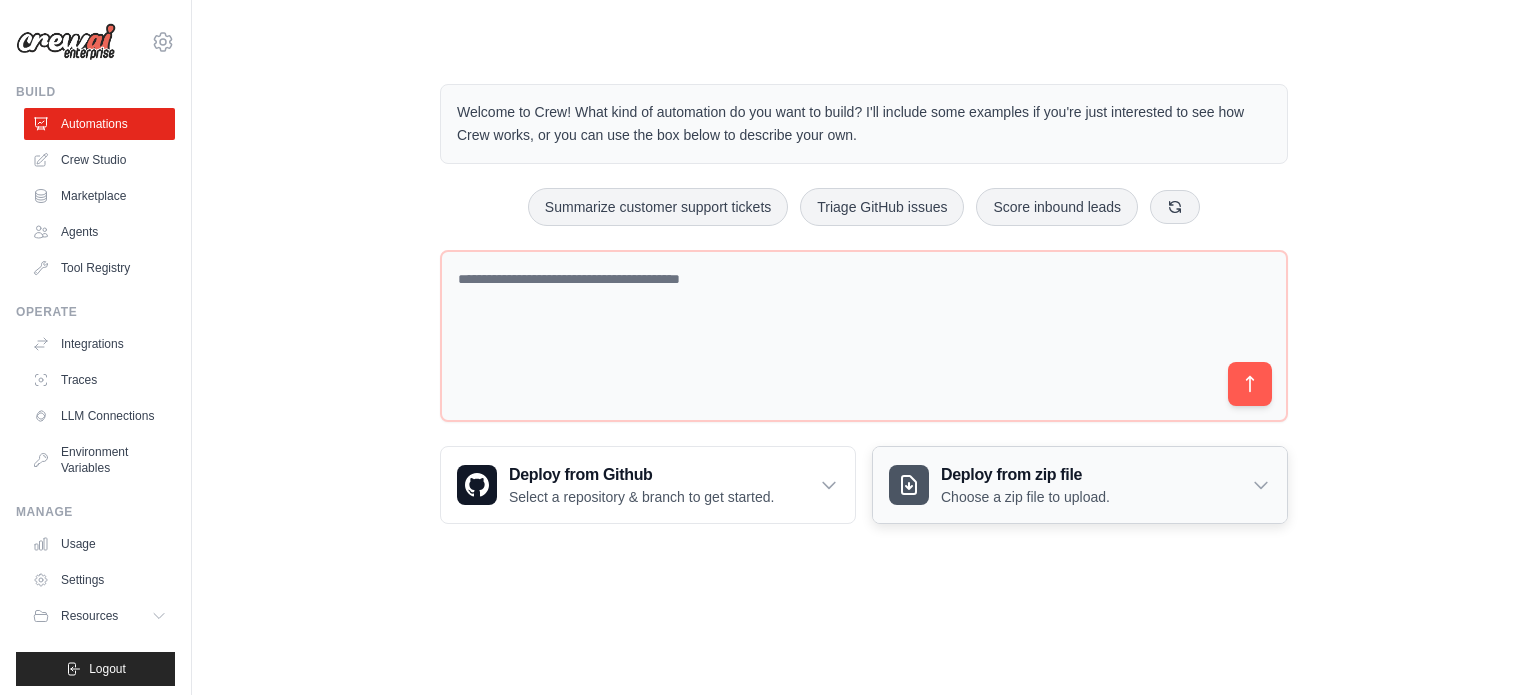 click on "Deploy from zip file
Choose a zip file to upload." at bounding box center [1080, 485] 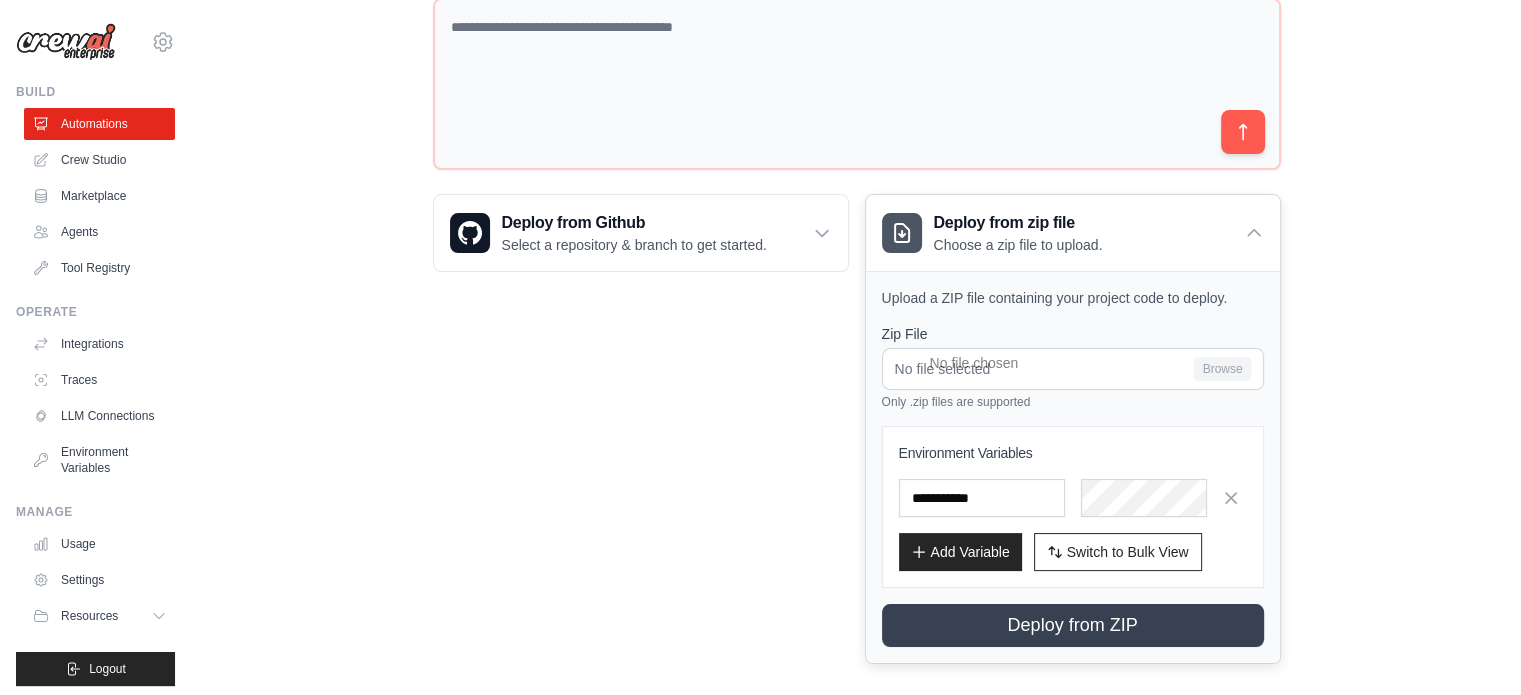scroll, scrollTop: 268, scrollLeft: 0, axis: vertical 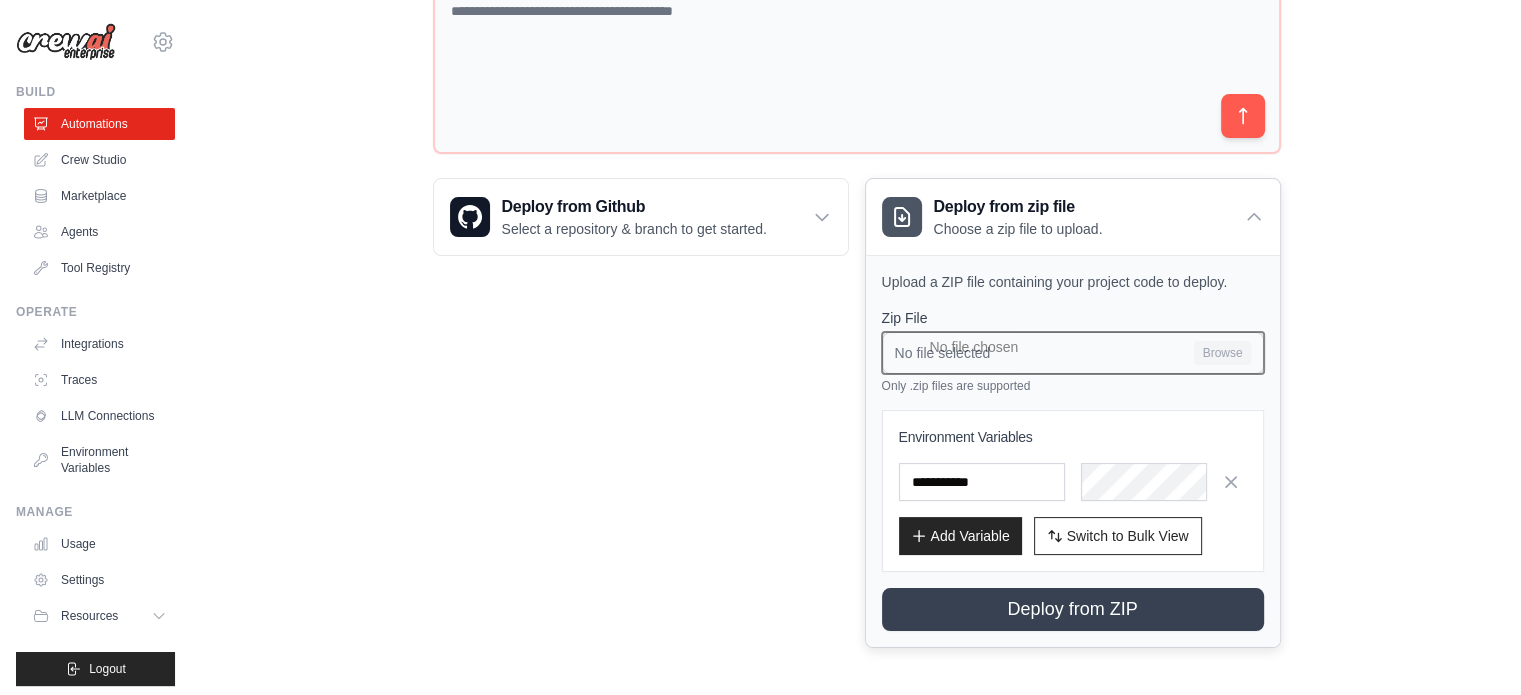 click on "No file selected
Browse" at bounding box center [1073, 353] 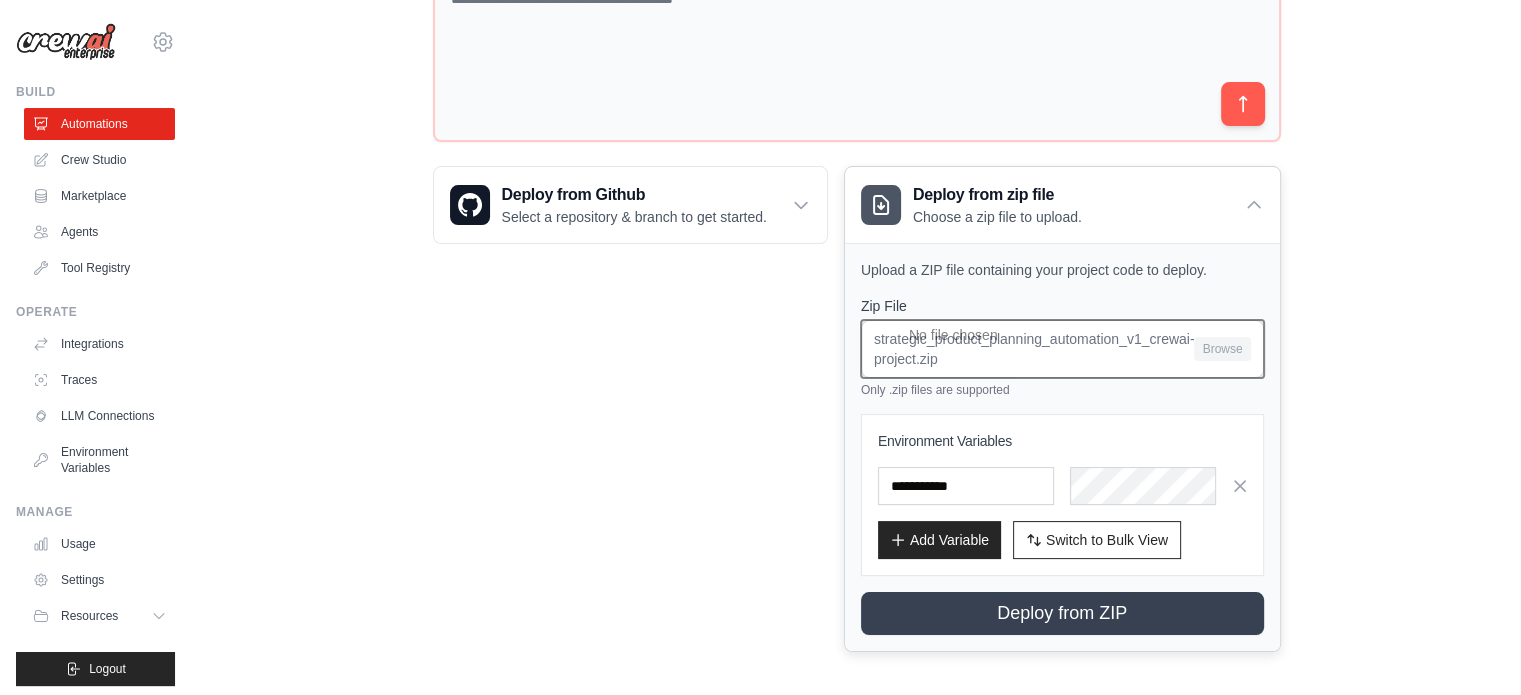 scroll, scrollTop: 284, scrollLeft: 0, axis: vertical 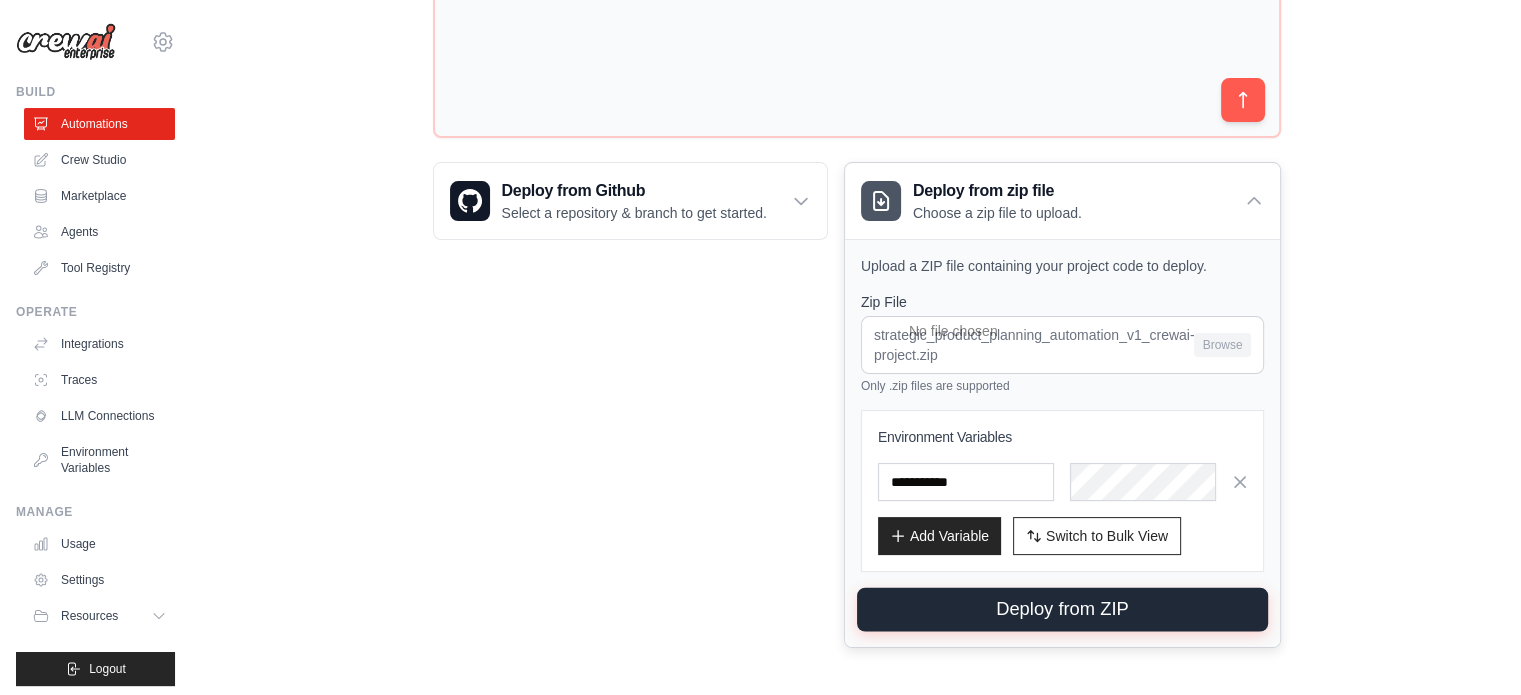 click on "Deploy from ZIP" at bounding box center [1062, 610] 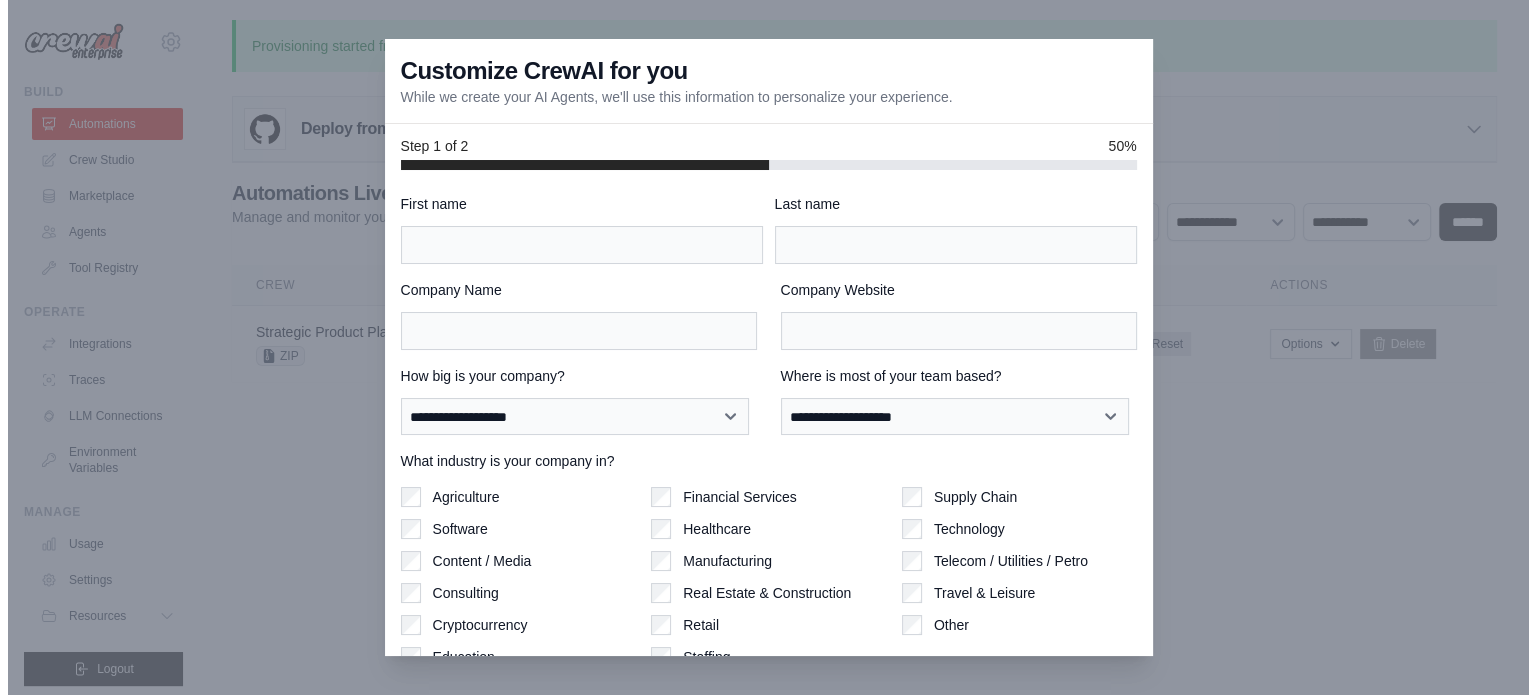 scroll, scrollTop: 0, scrollLeft: 0, axis: both 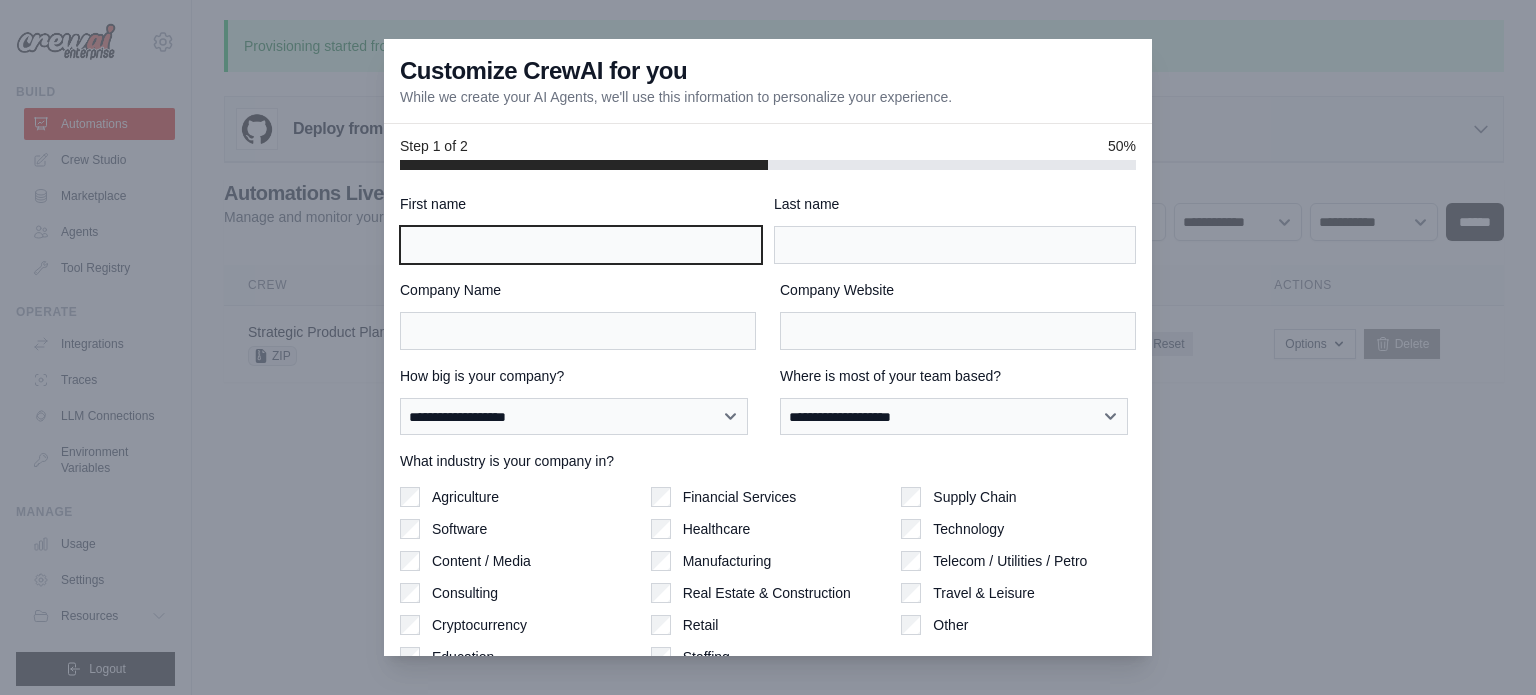 click on "First name" at bounding box center [581, 245] 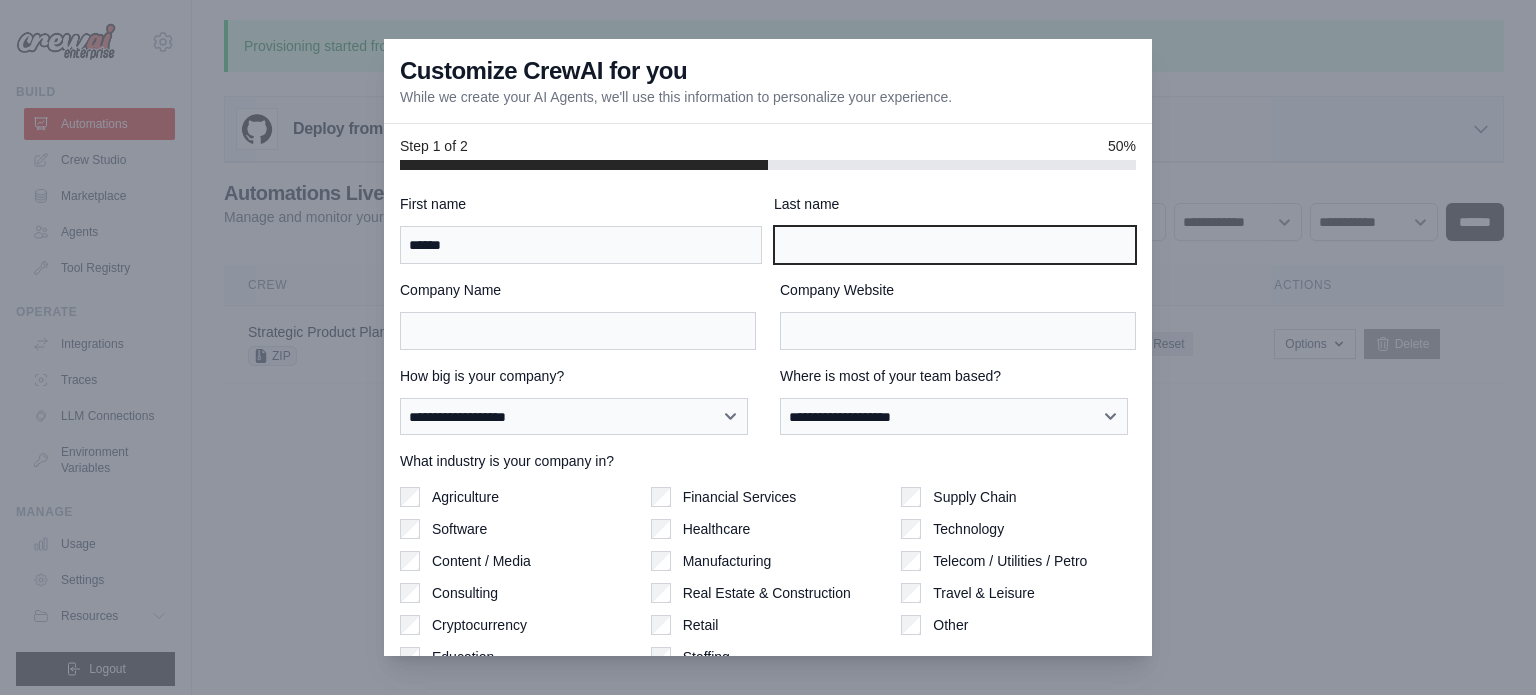 type on "*" 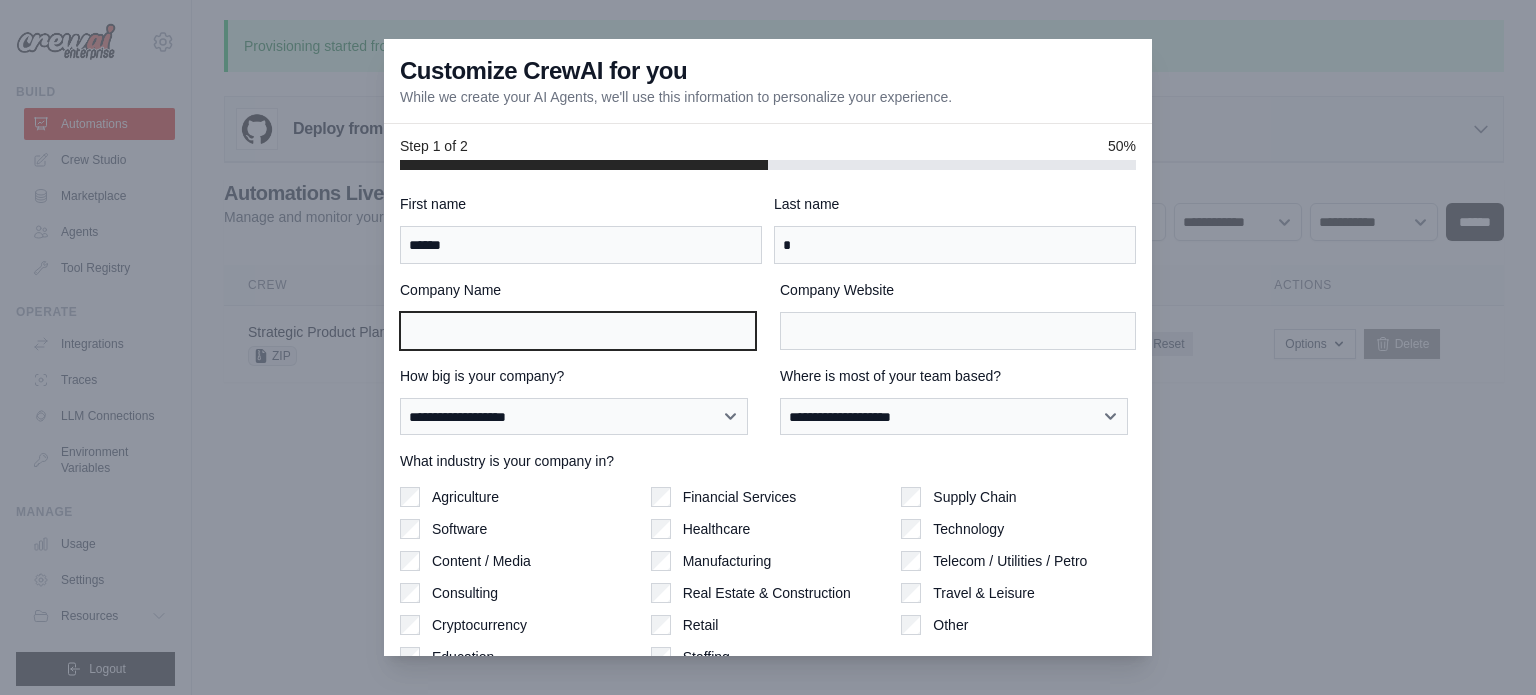 click on "Company Name" at bounding box center (578, 331) 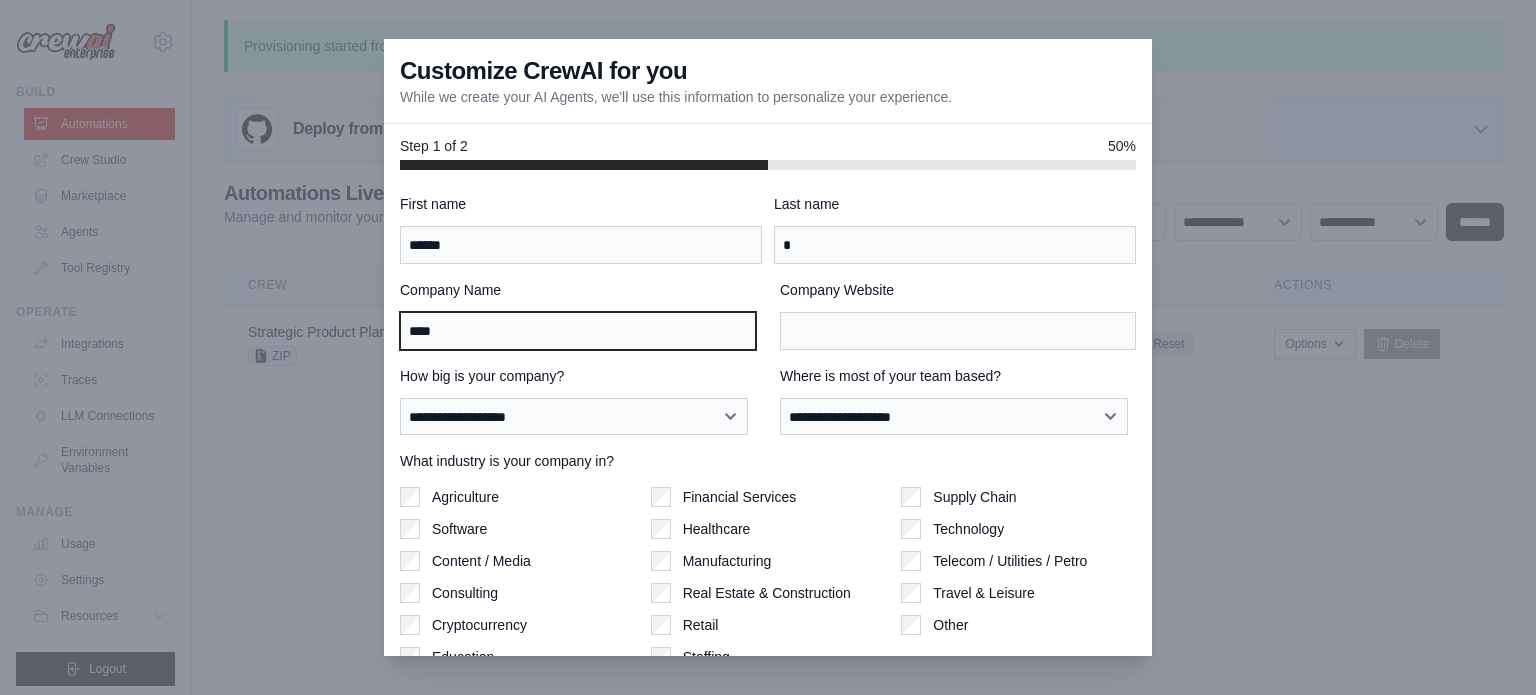 type on "****" 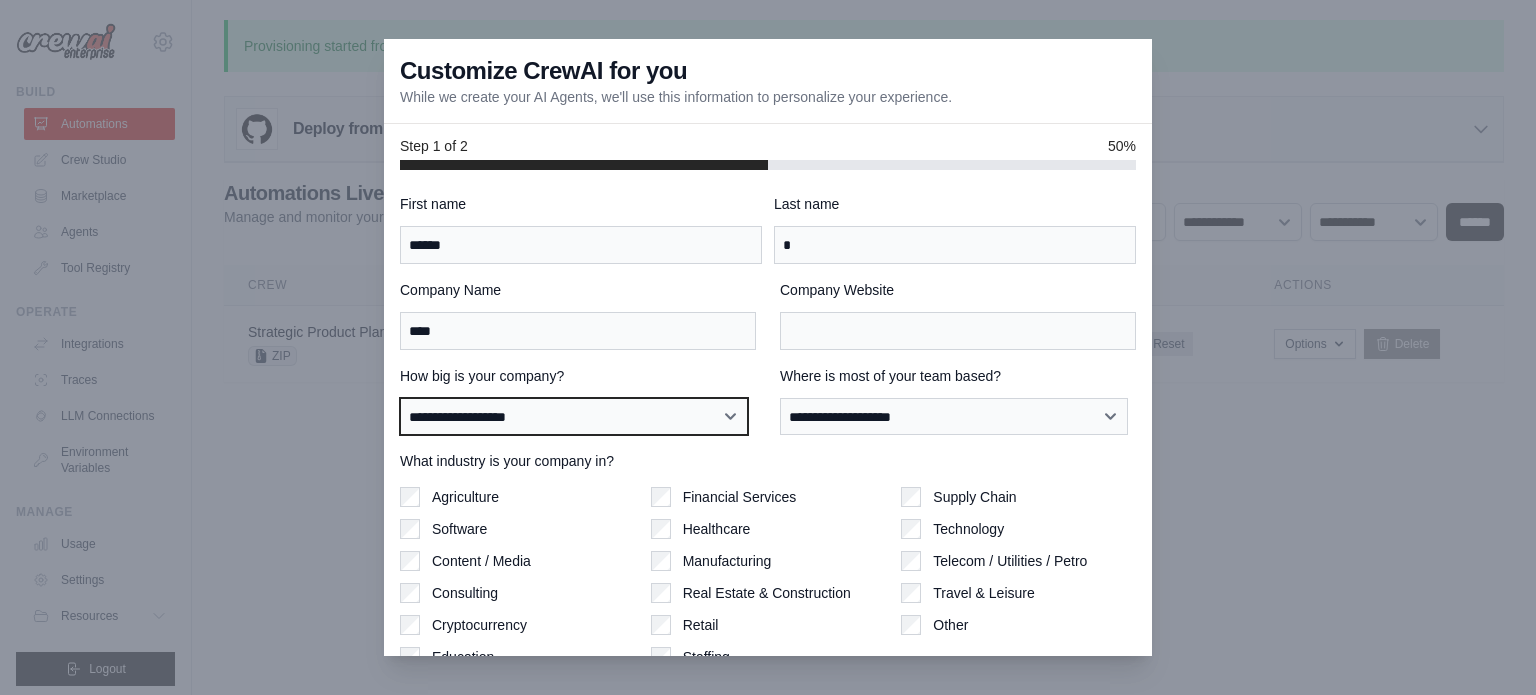 click on "**********" at bounding box center [574, 417] 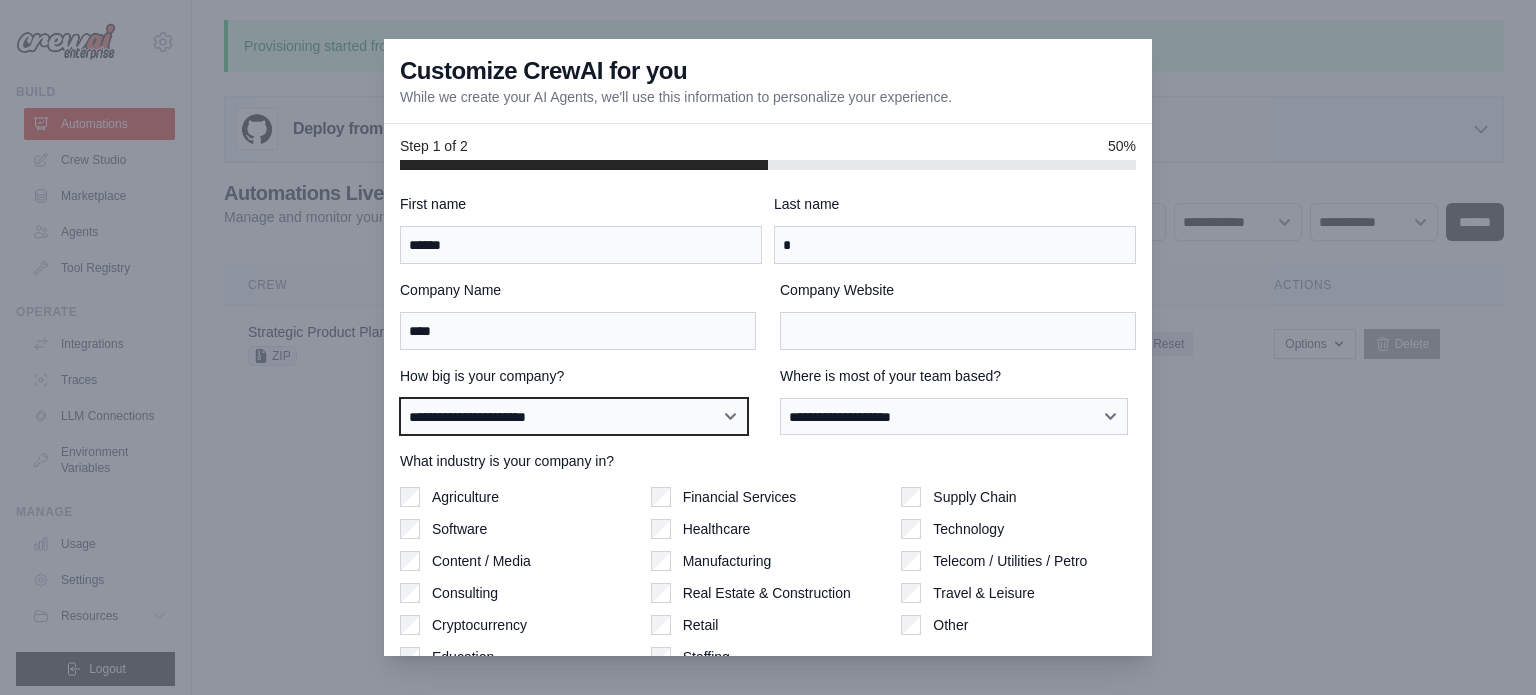 click on "**********" at bounding box center (574, 417) 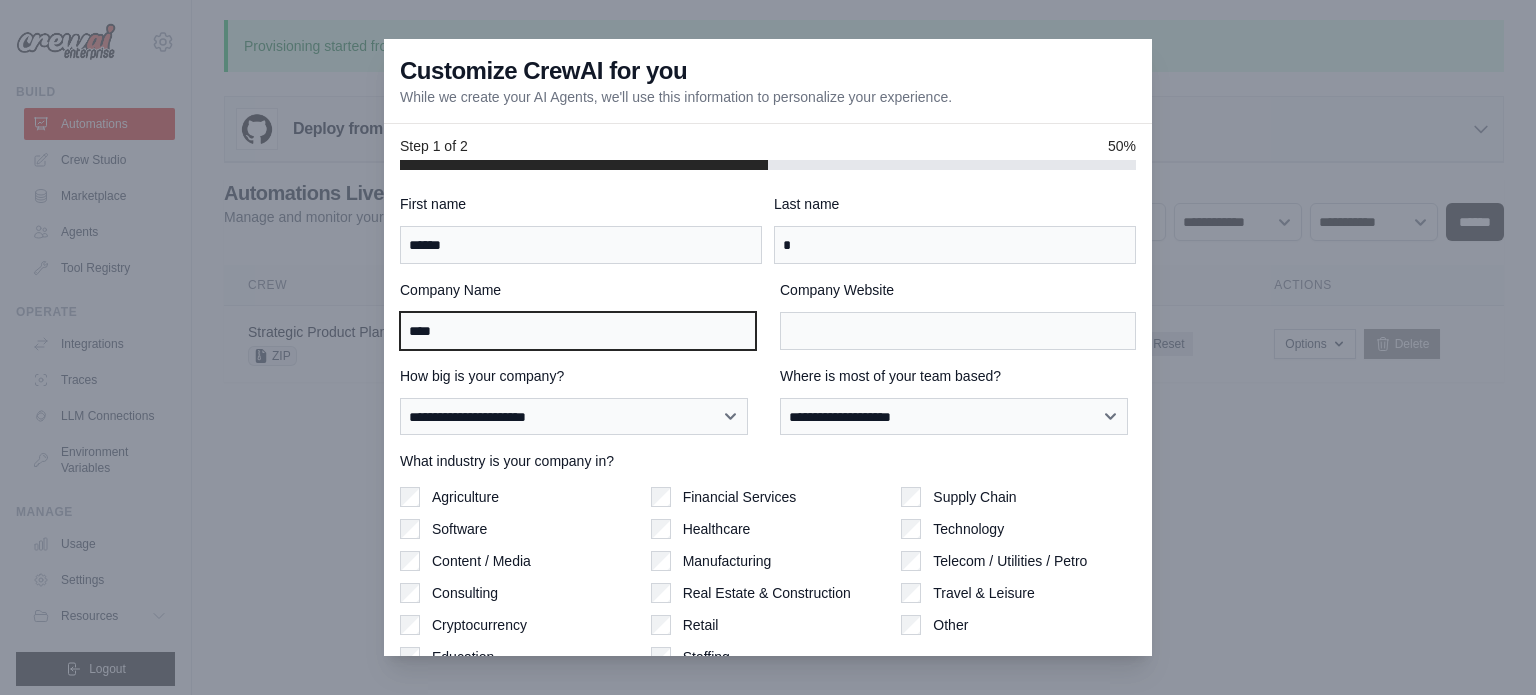 drag, startPoint x: 536, startPoint y: 334, endPoint x: 356, endPoint y: 343, distance: 180.22485 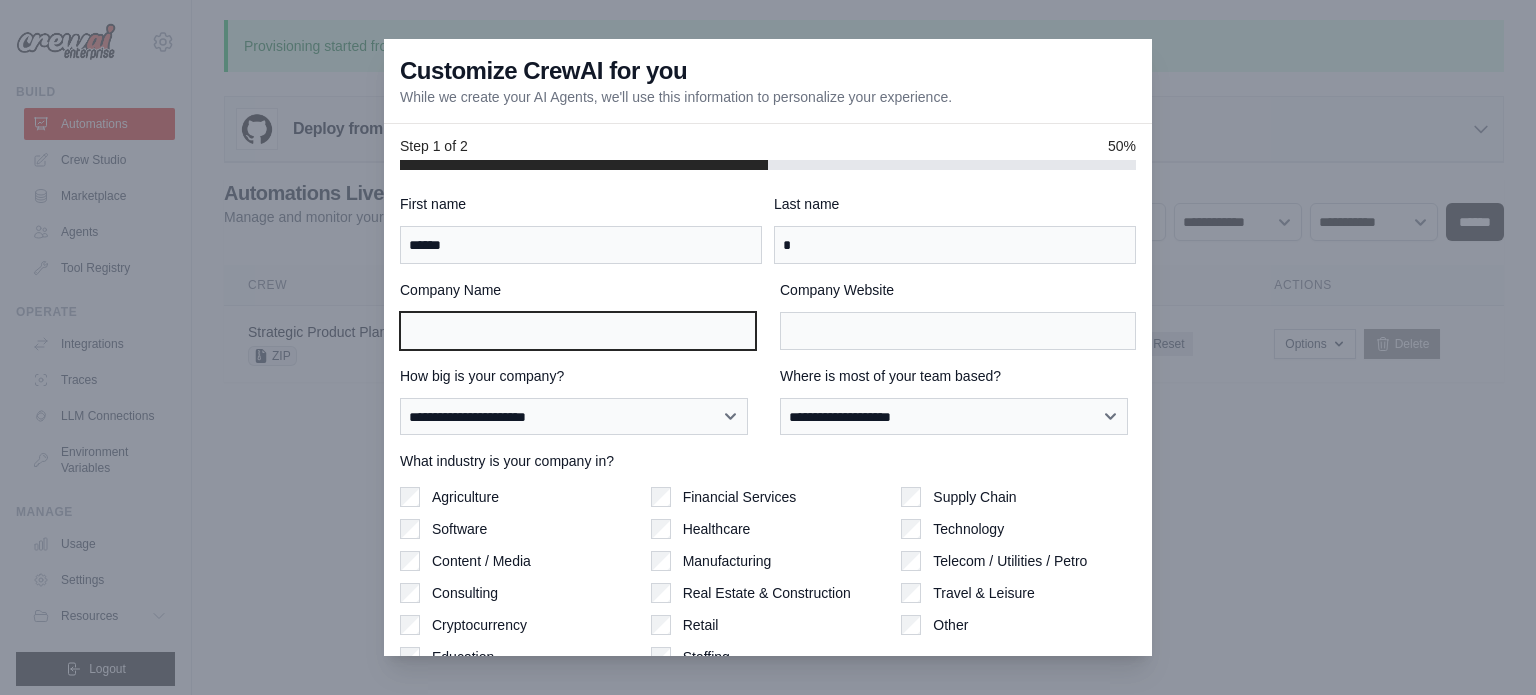 type 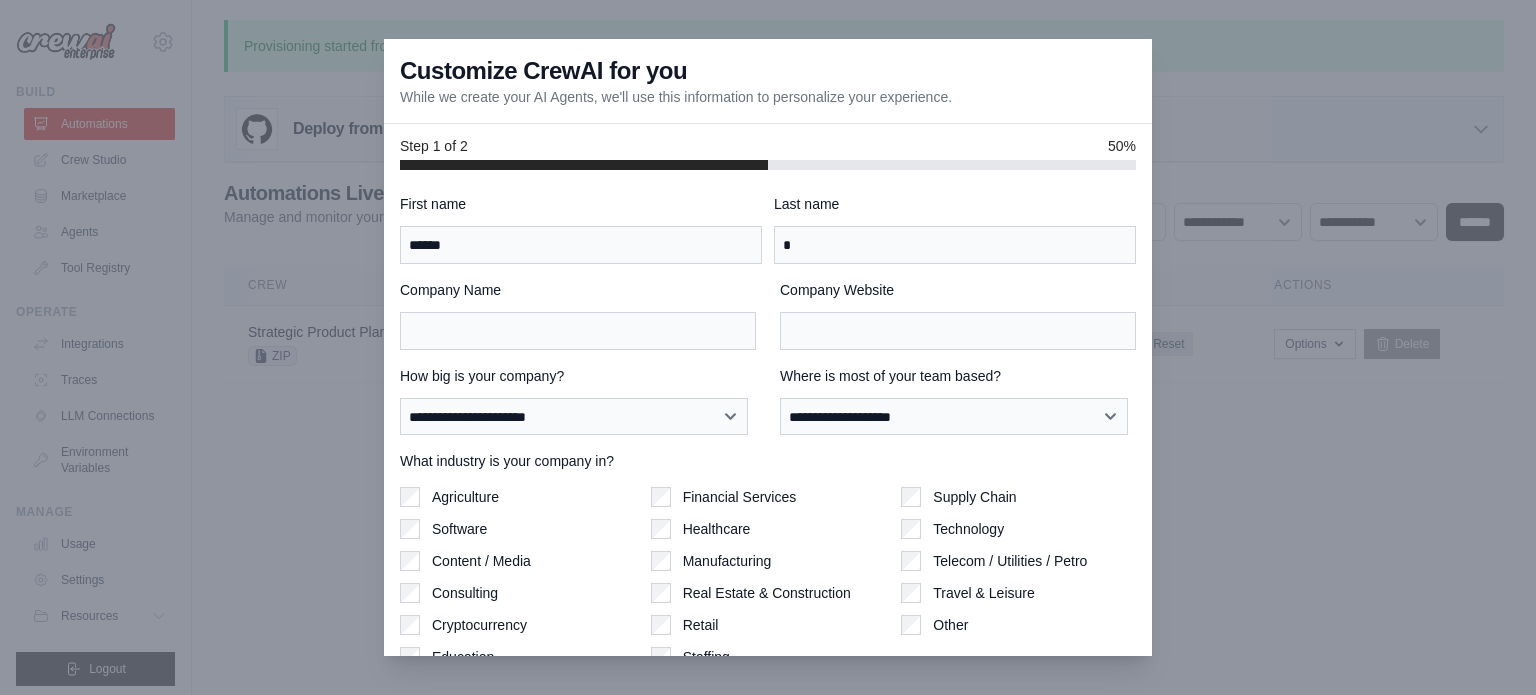 click on "Company Name" at bounding box center [578, 290] 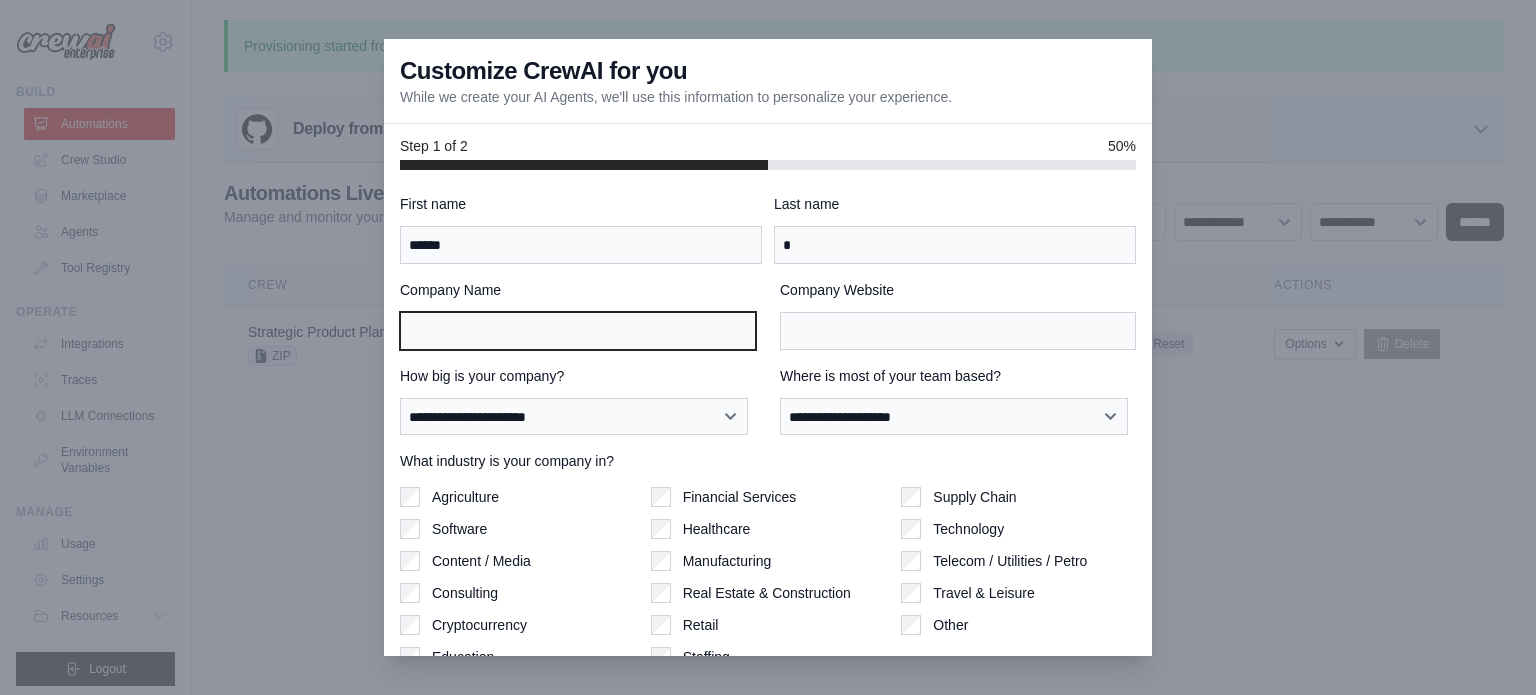 click on "Company Name" at bounding box center [578, 331] 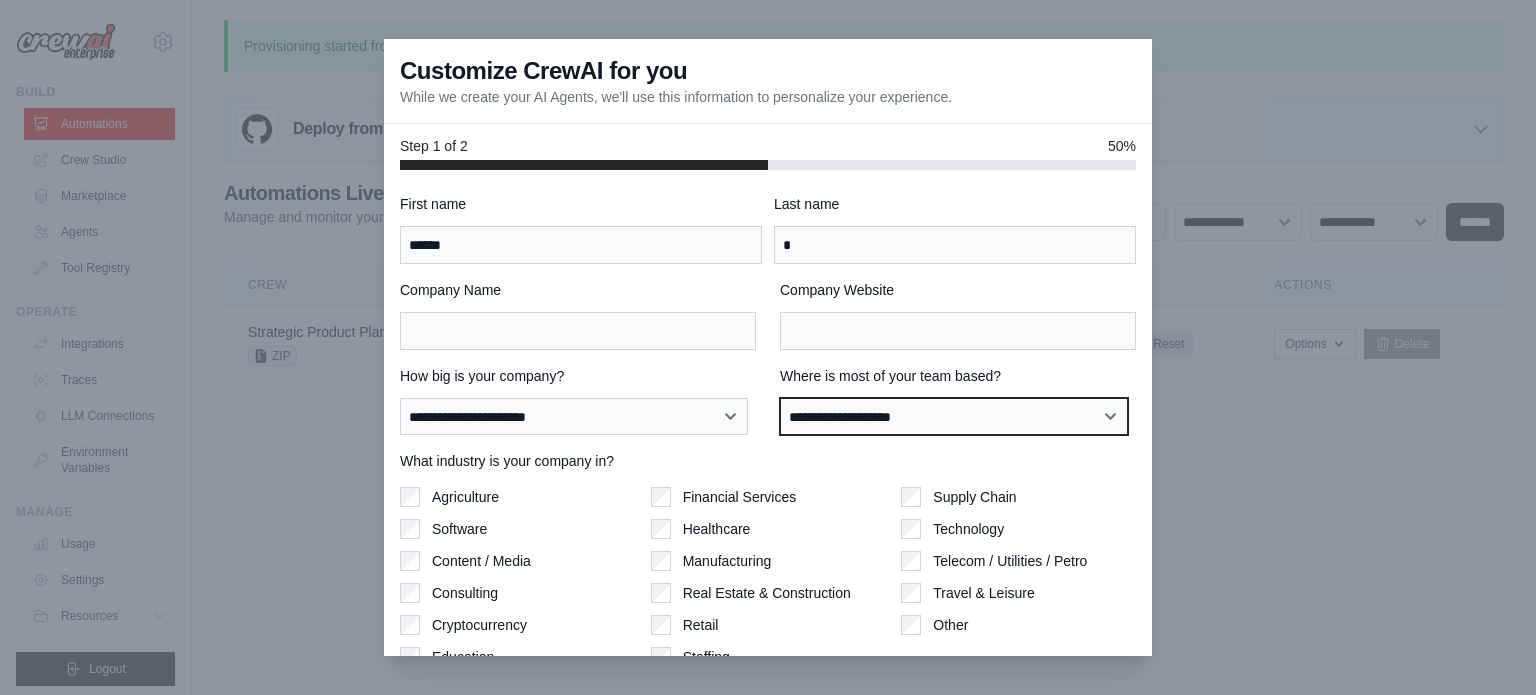 click on "**********" at bounding box center (954, 417) 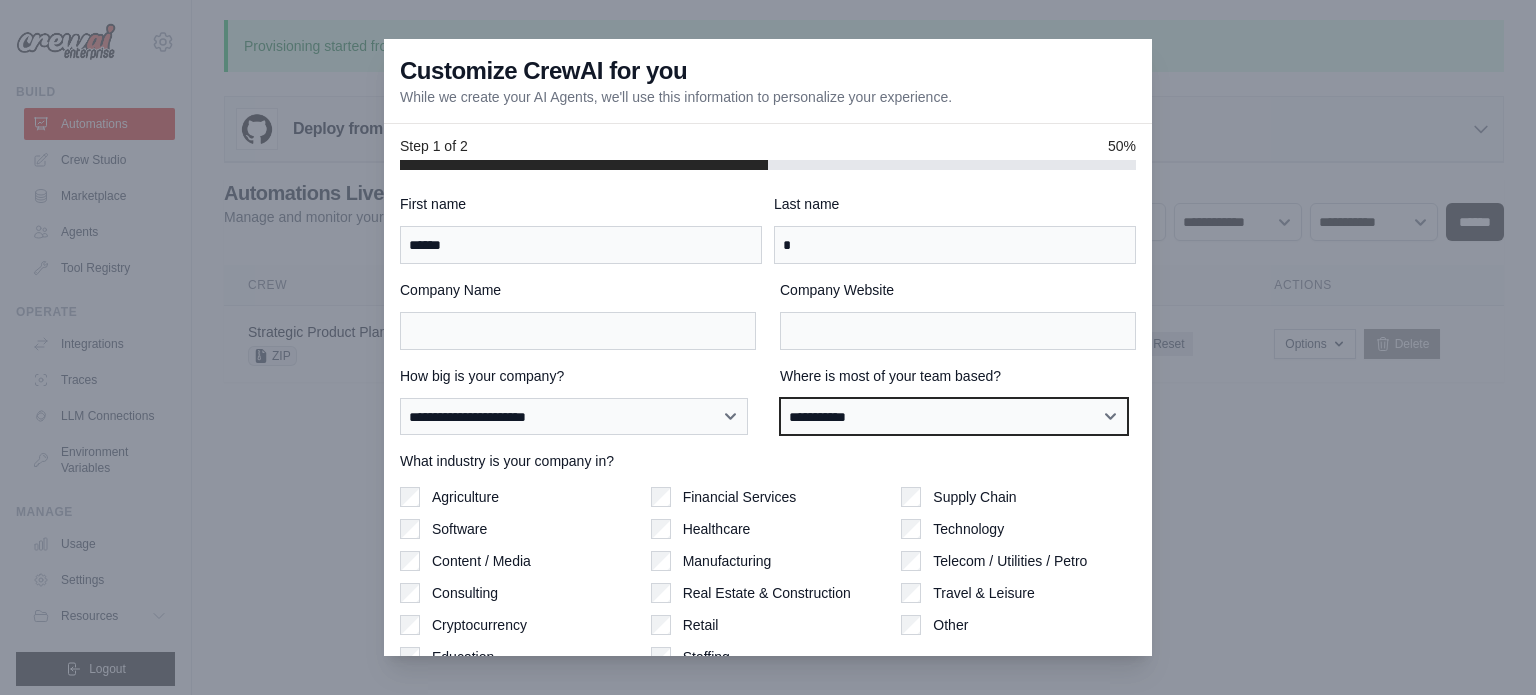 click on "**********" at bounding box center [954, 417] 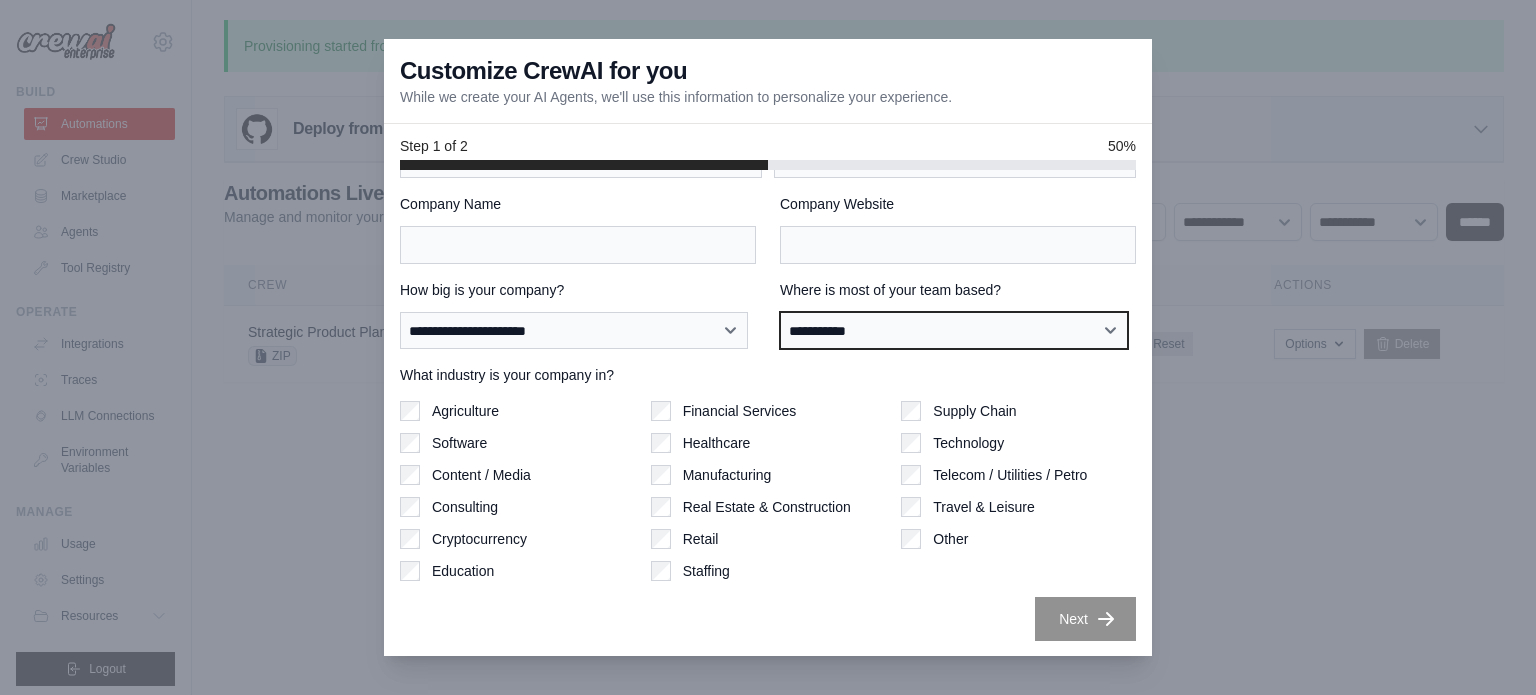 click on "**********" at bounding box center (954, 331) 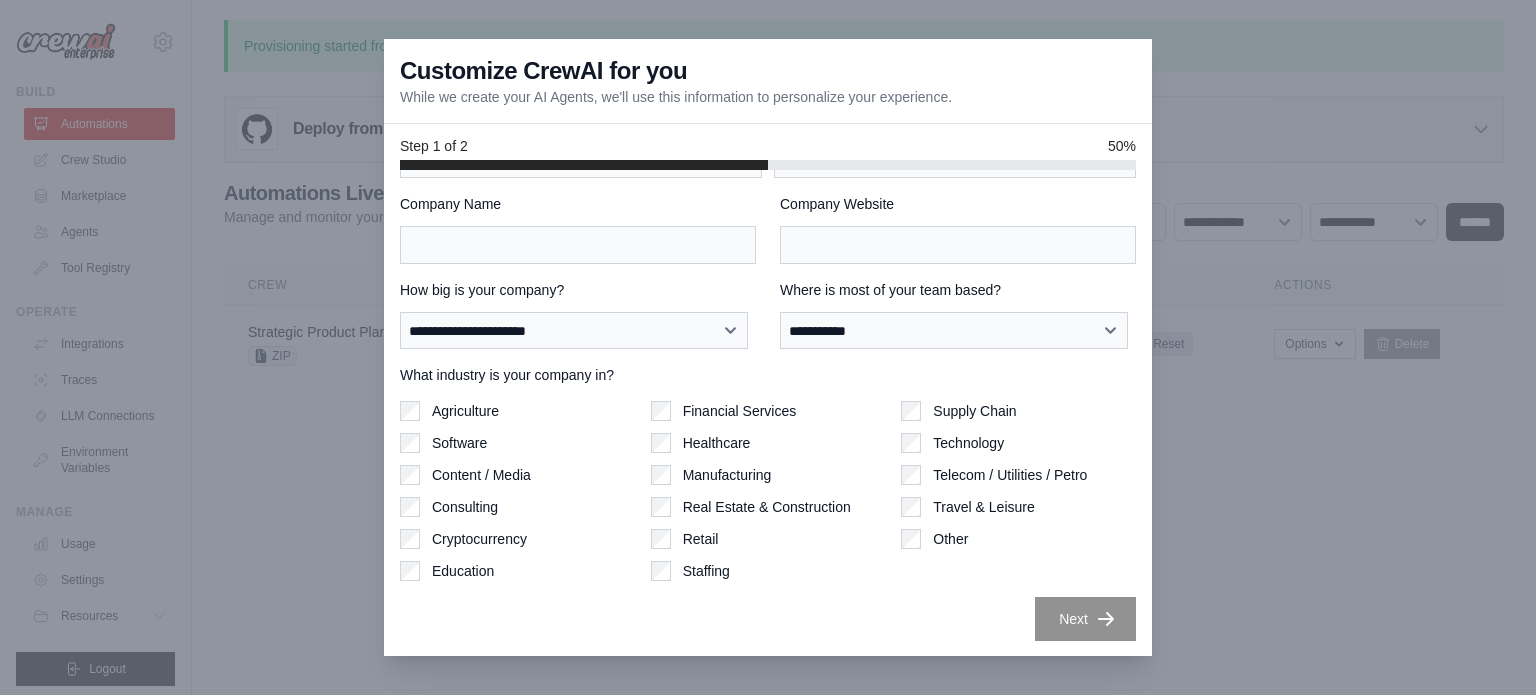 click on "Software" at bounding box center [459, 443] 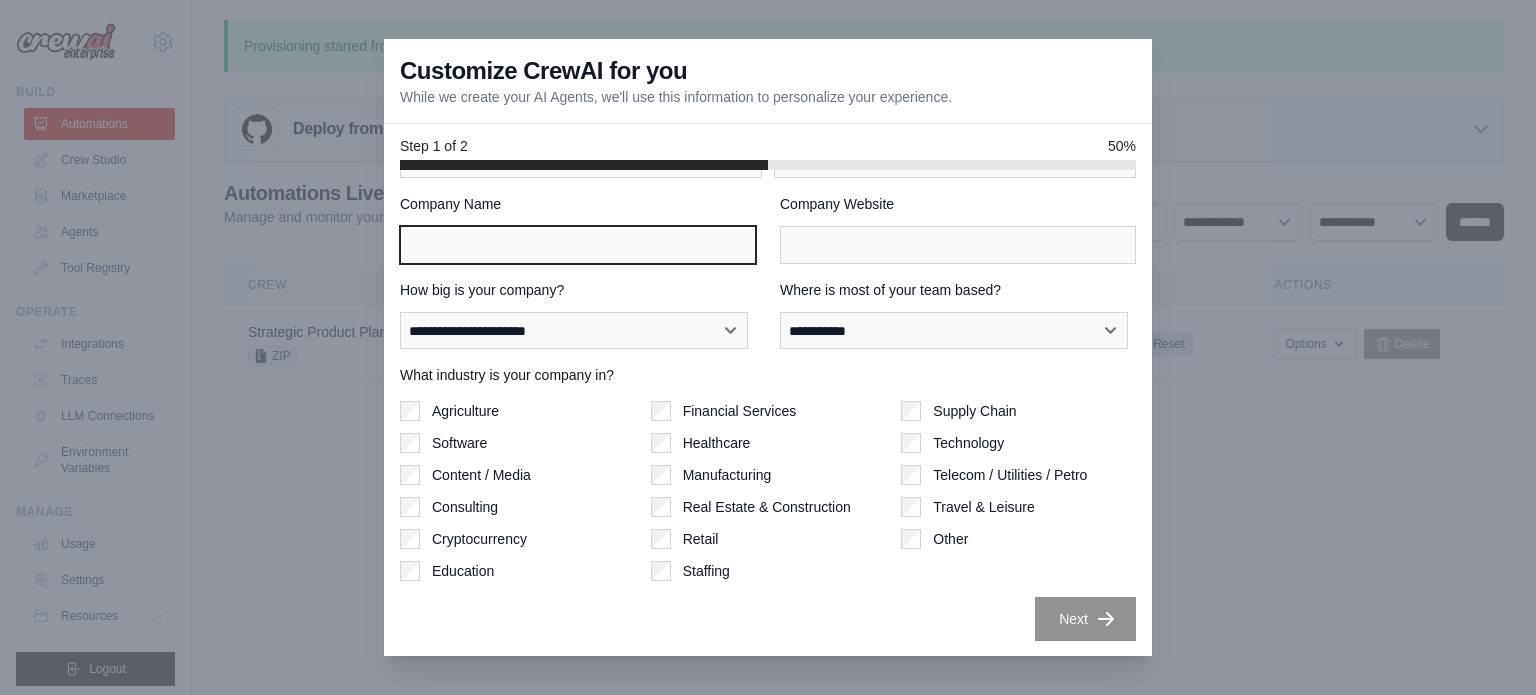 click on "Company Name" at bounding box center (578, 245) 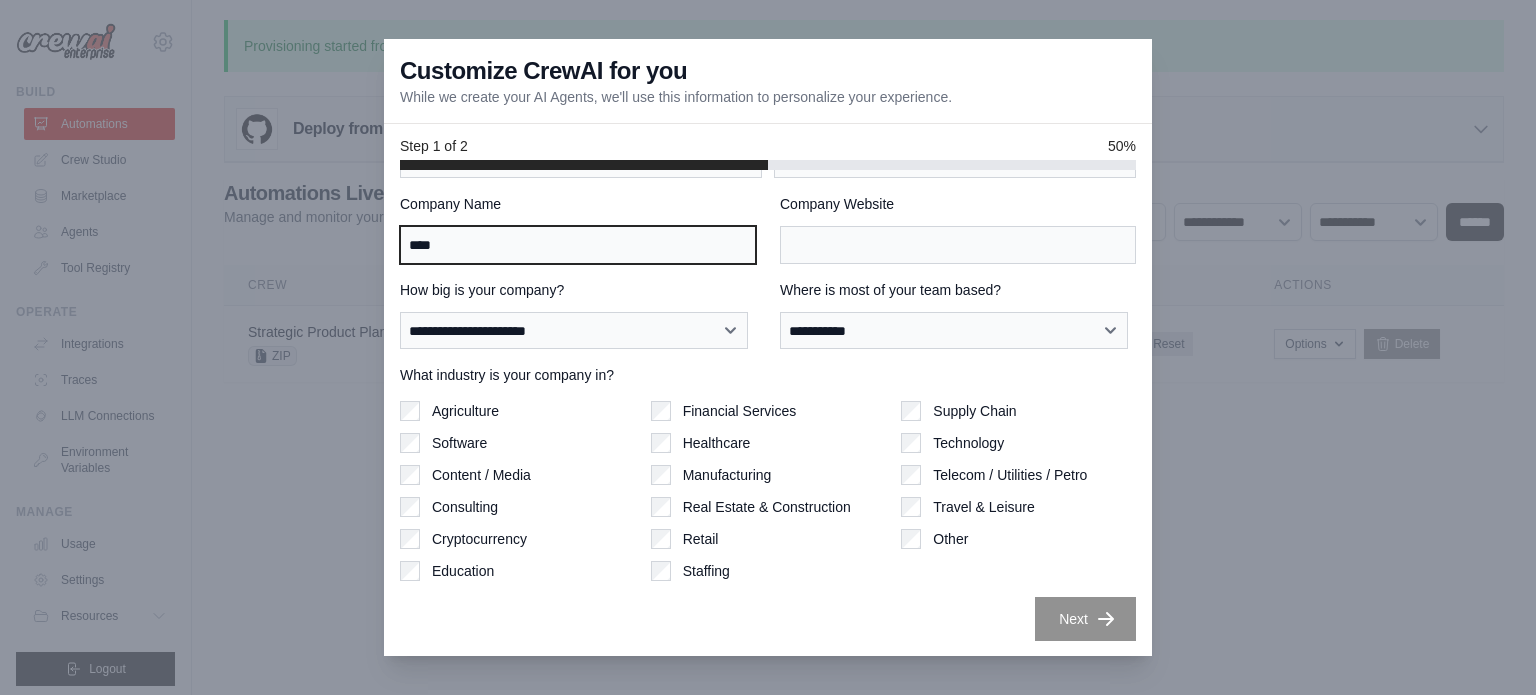 type on "****" 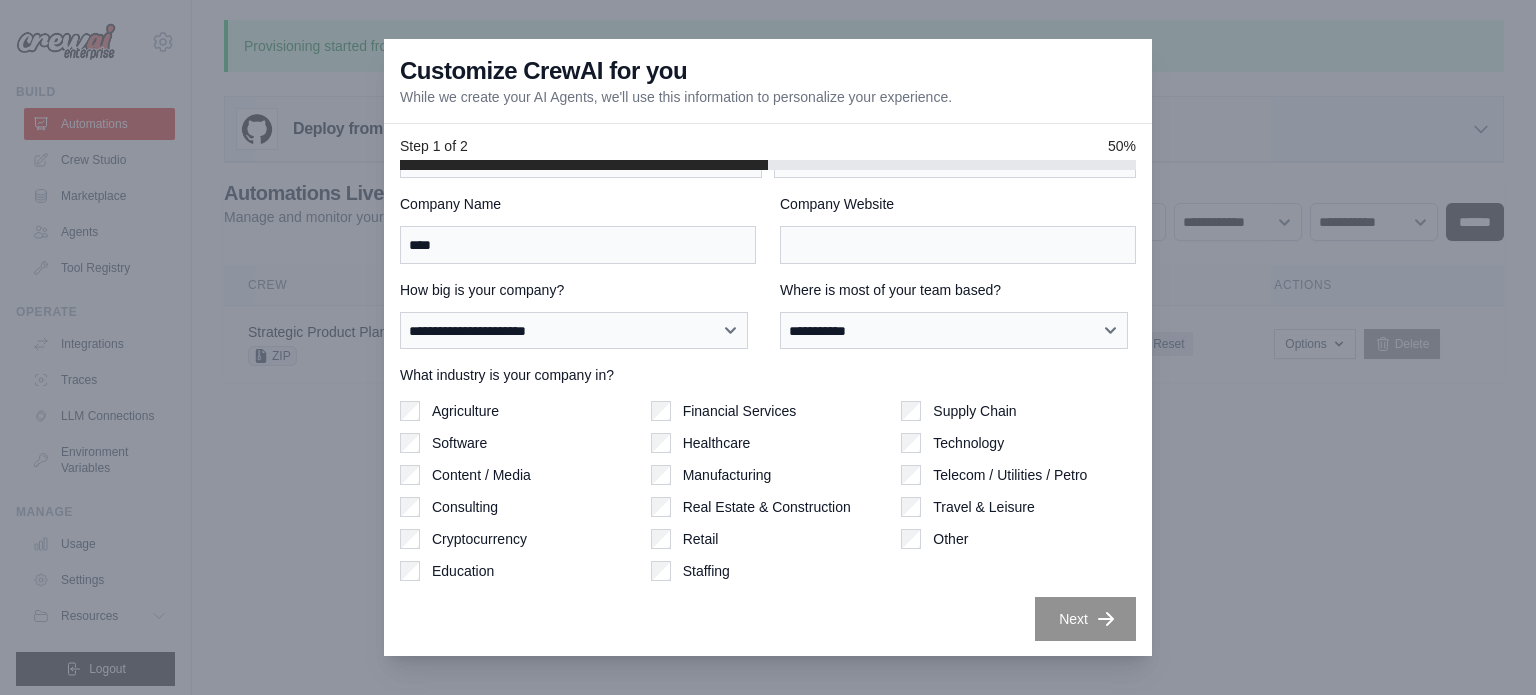 click on "Next" at bounding box center (768, 619) 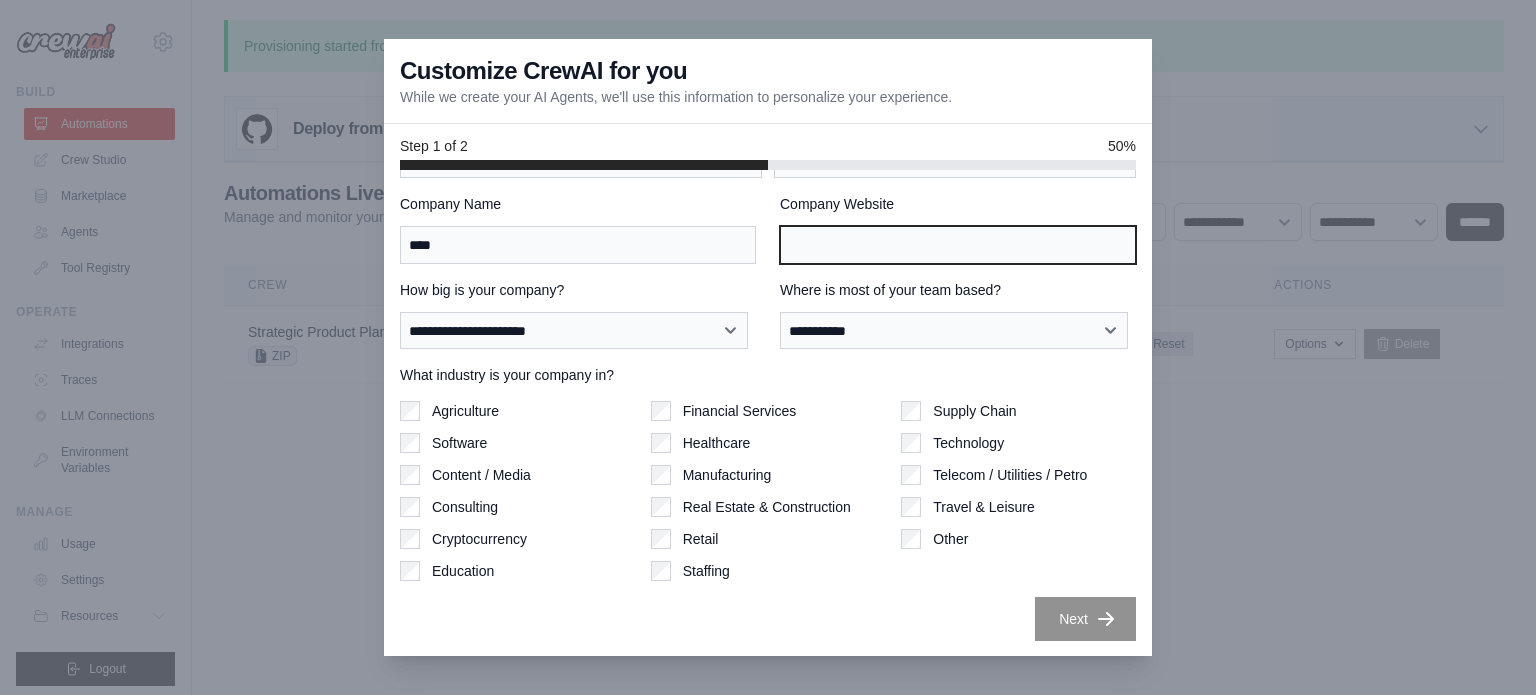 click on "Company Website" at bounding box center (958, 245) 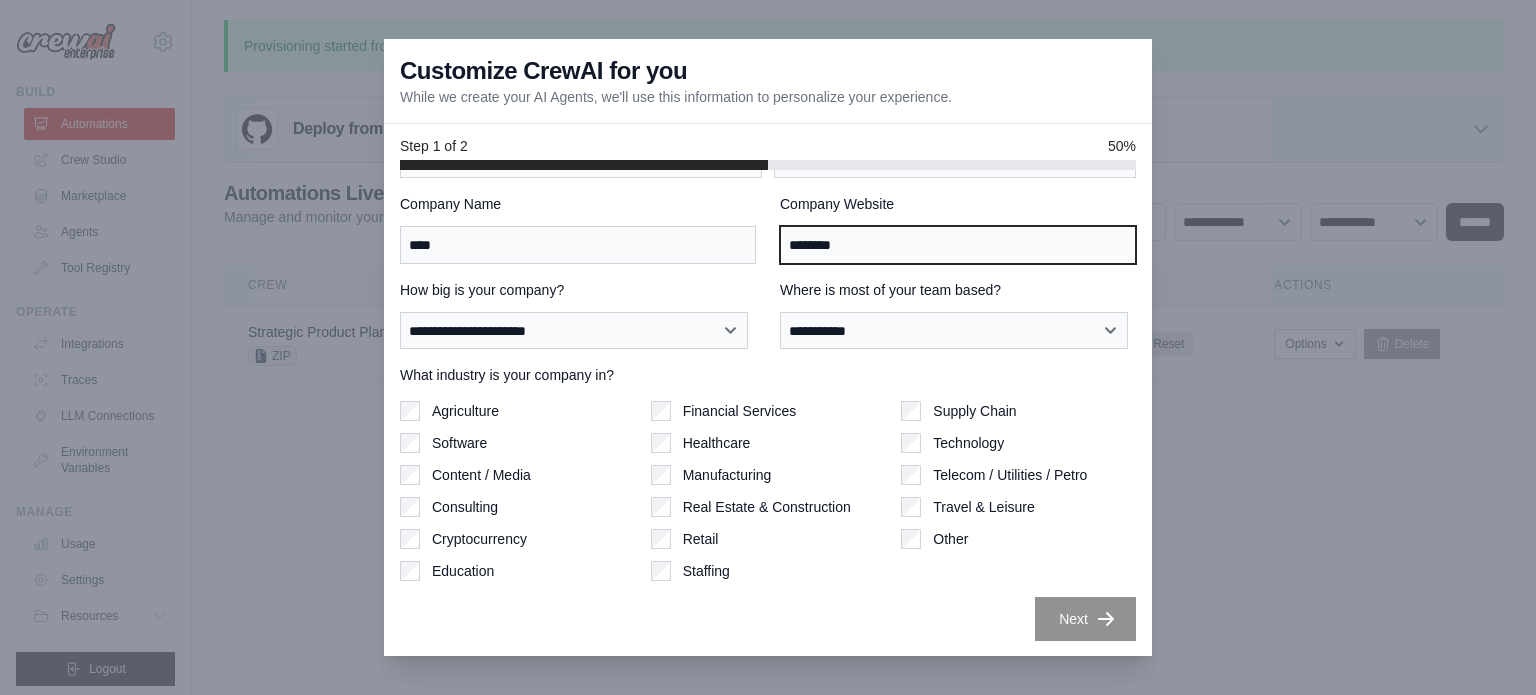 type on "********" 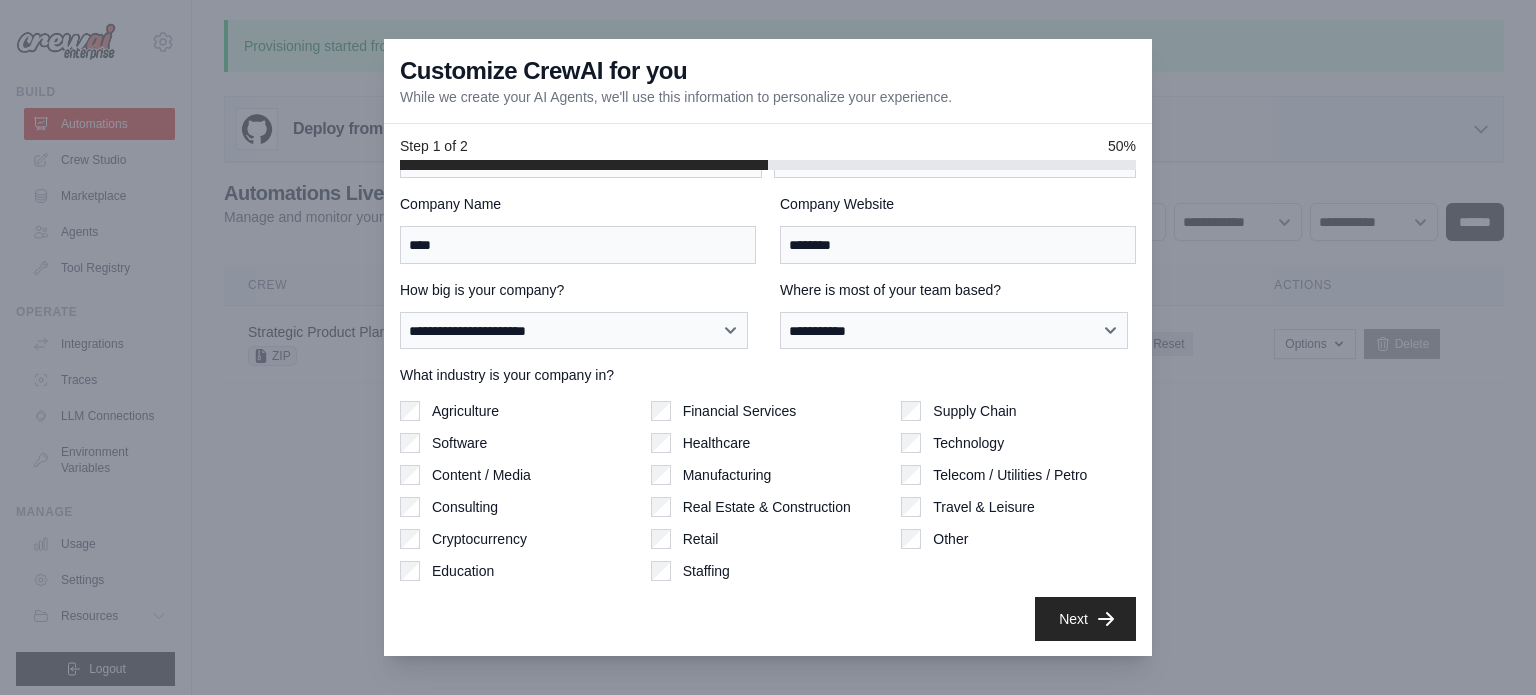 click on "Next" at bounding box center (768, 619) 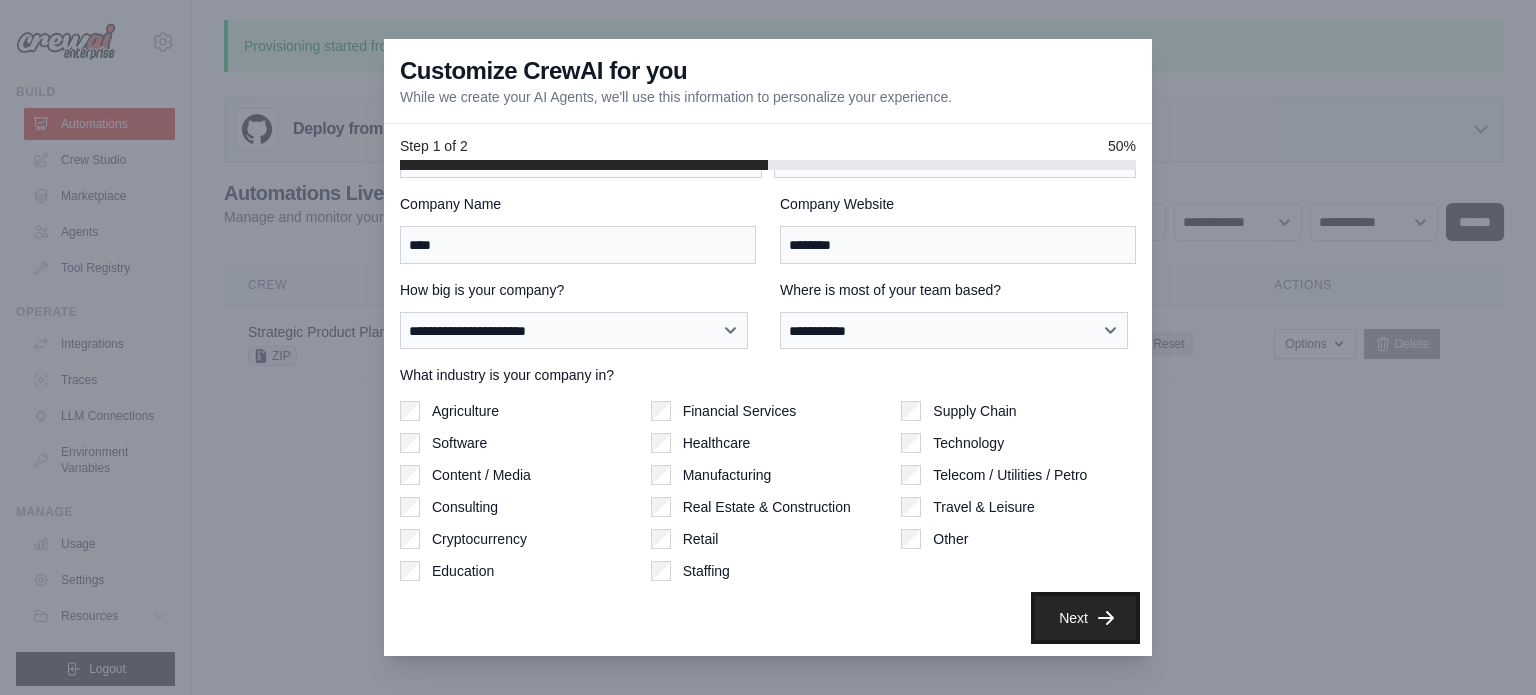 click on "Next" at bounding box center (1085, 618) 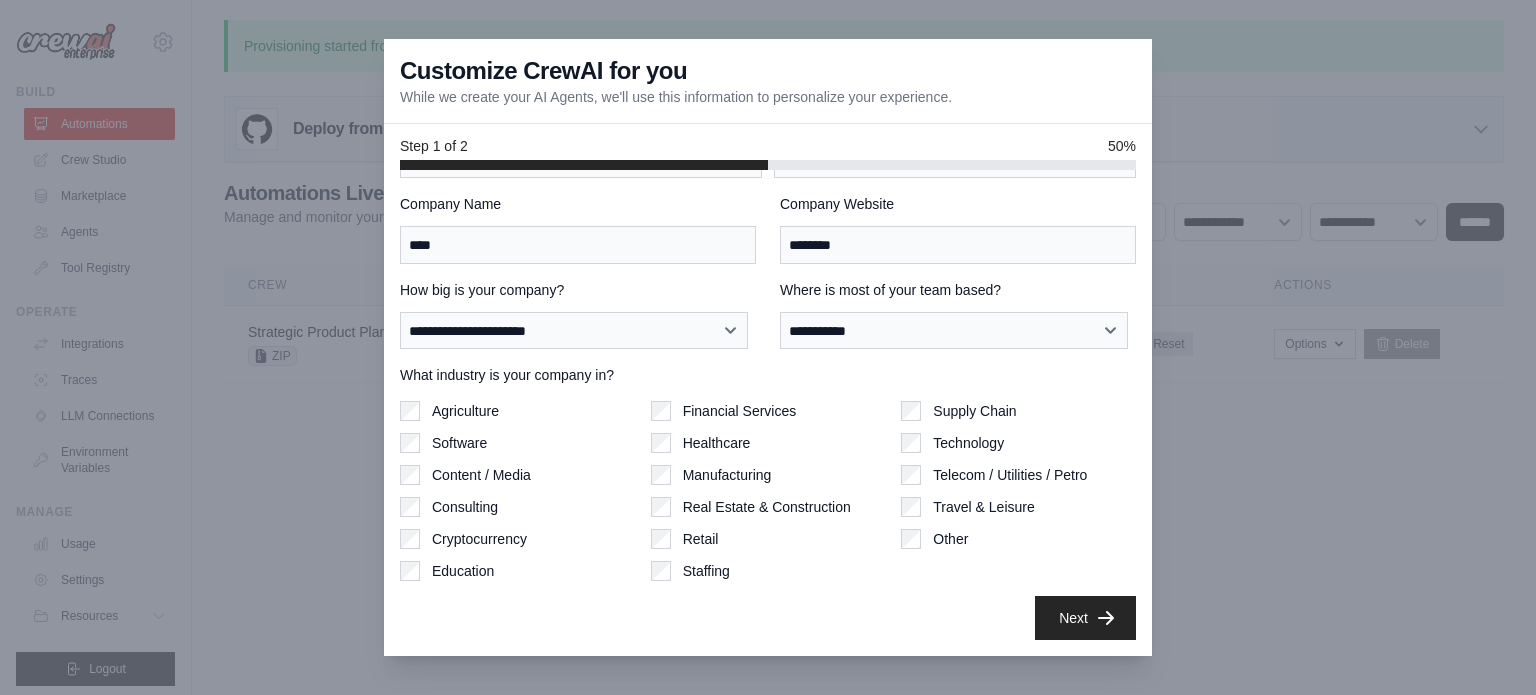 scroll, scrollTop: 0, scrollLeft: 0, axis: both 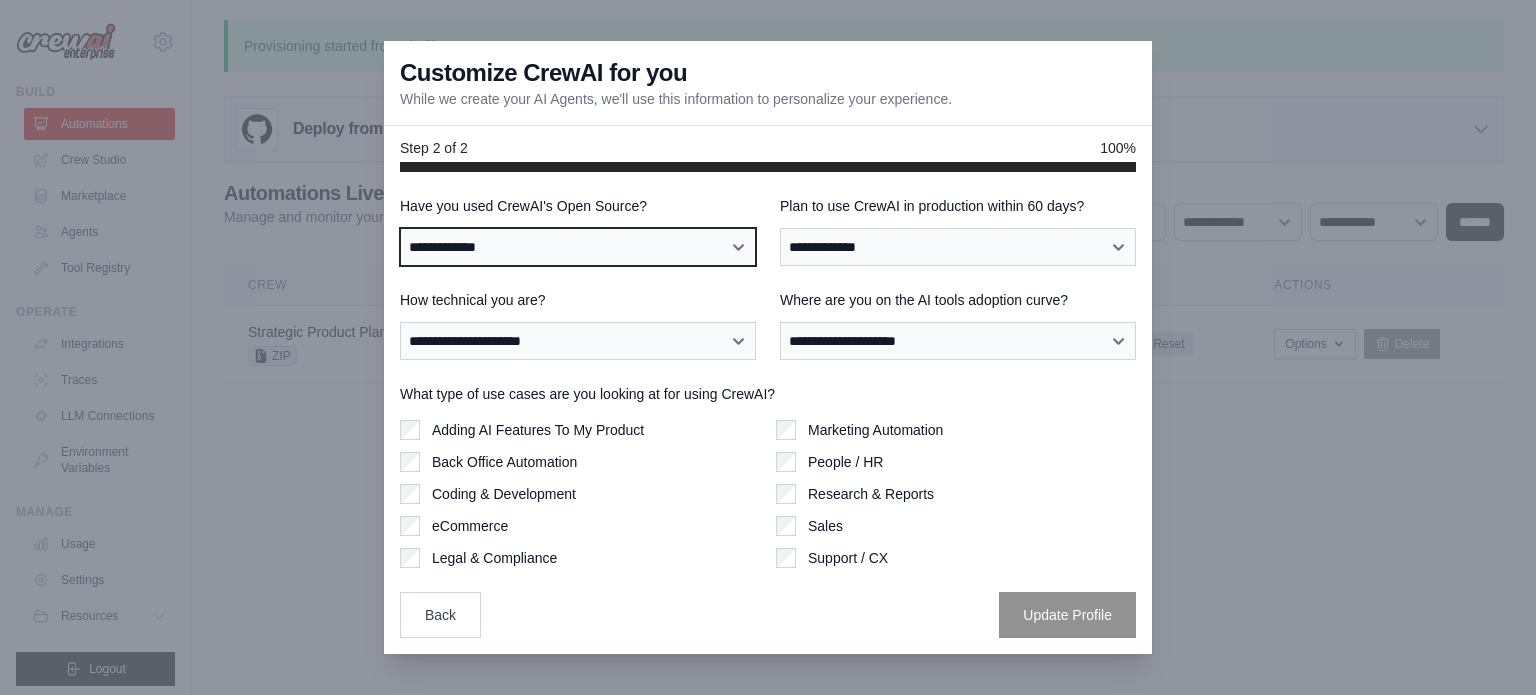 click on "**********" at bounding box center (578, 247) 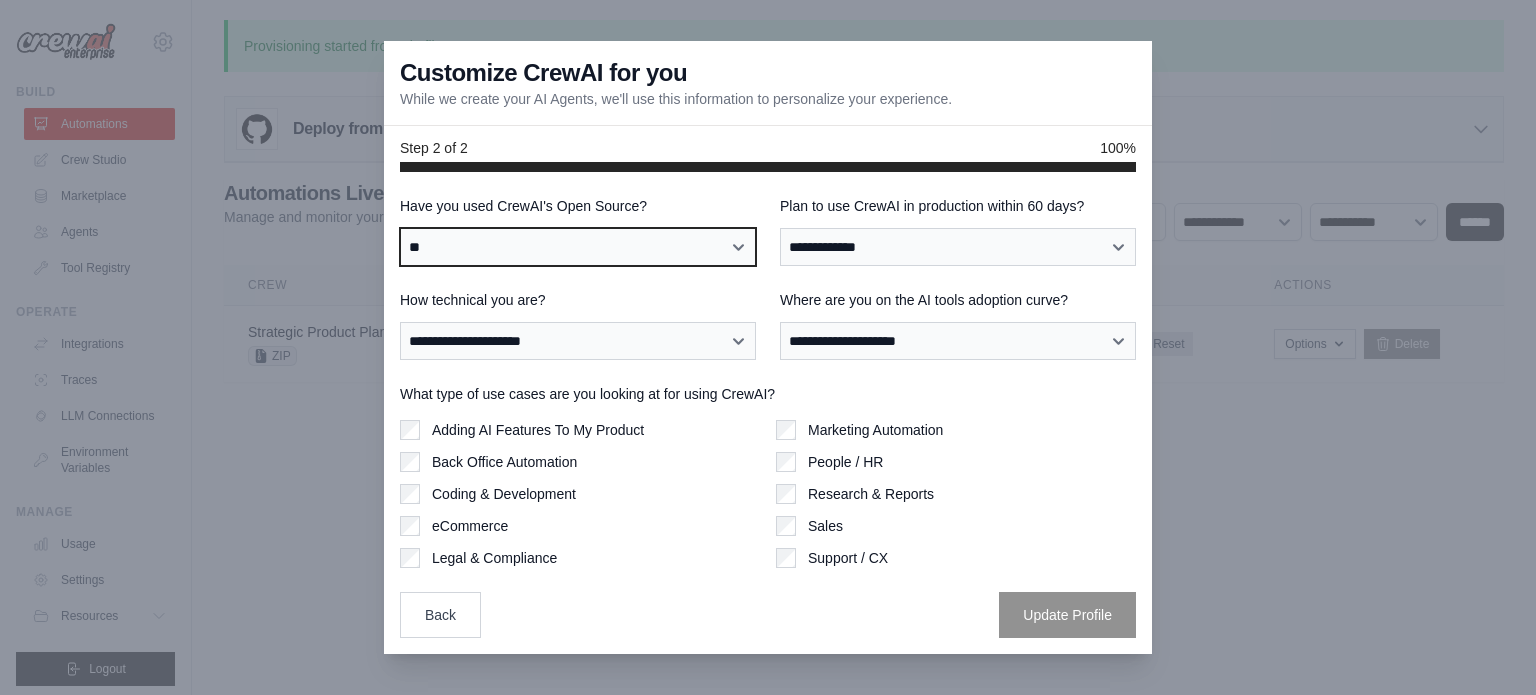 click on "**********" at bounding box center (578, 247) 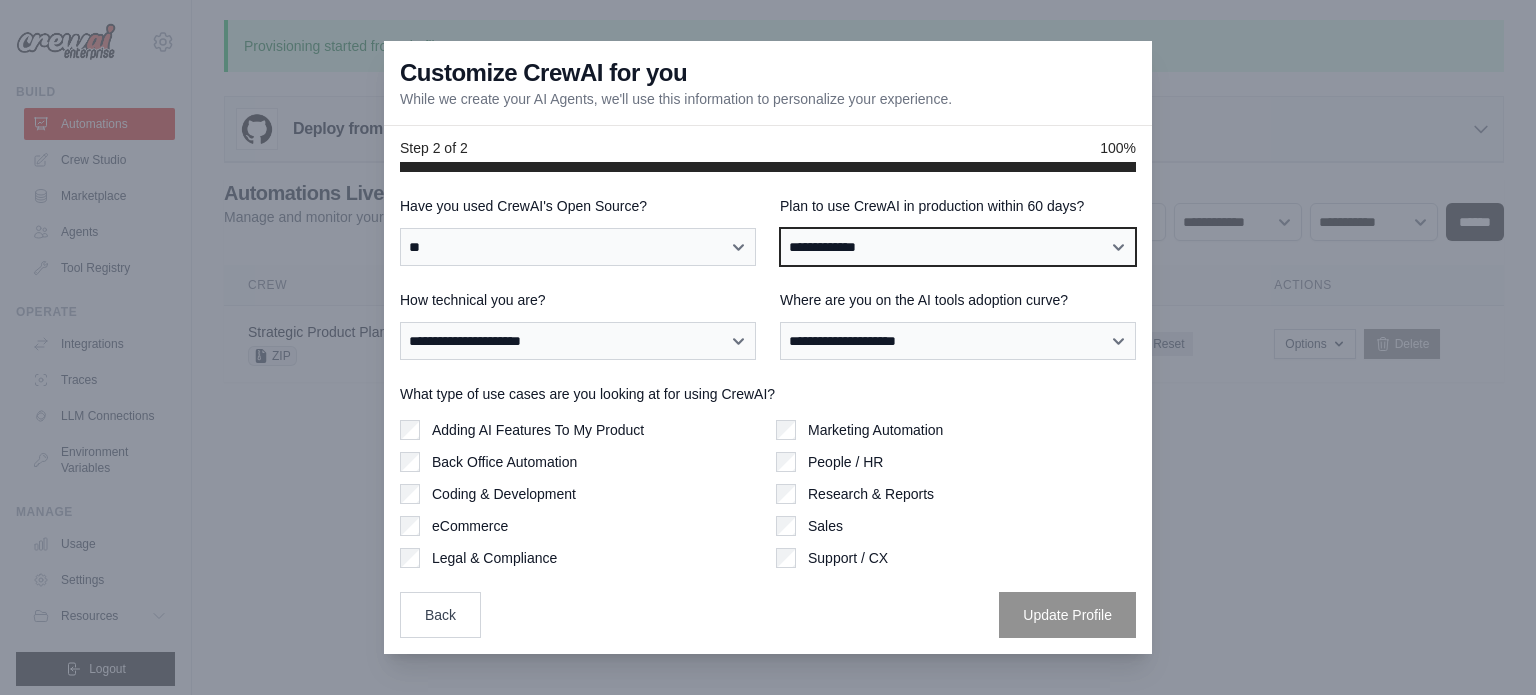 click on "**********" at bounding box center [958, 247] 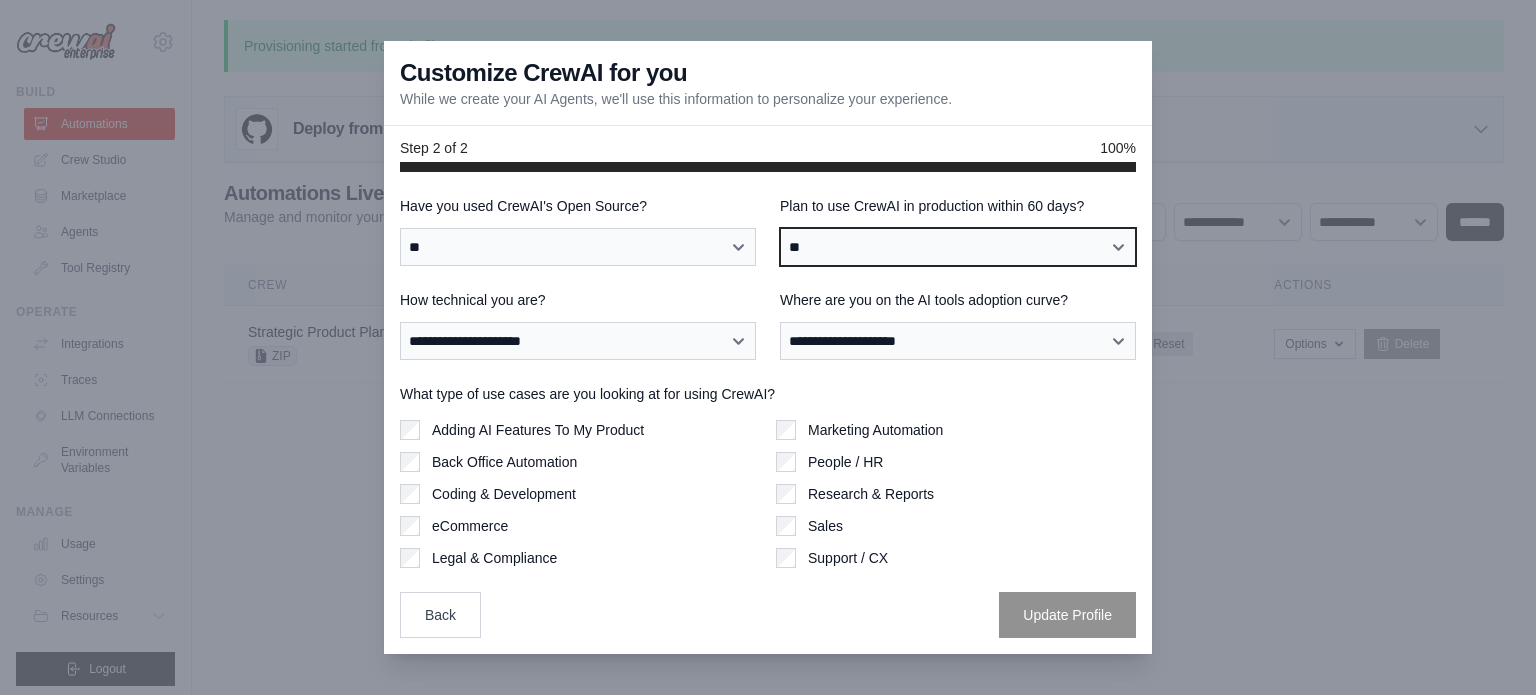 click on "**********" at bounding box center (958, 247) 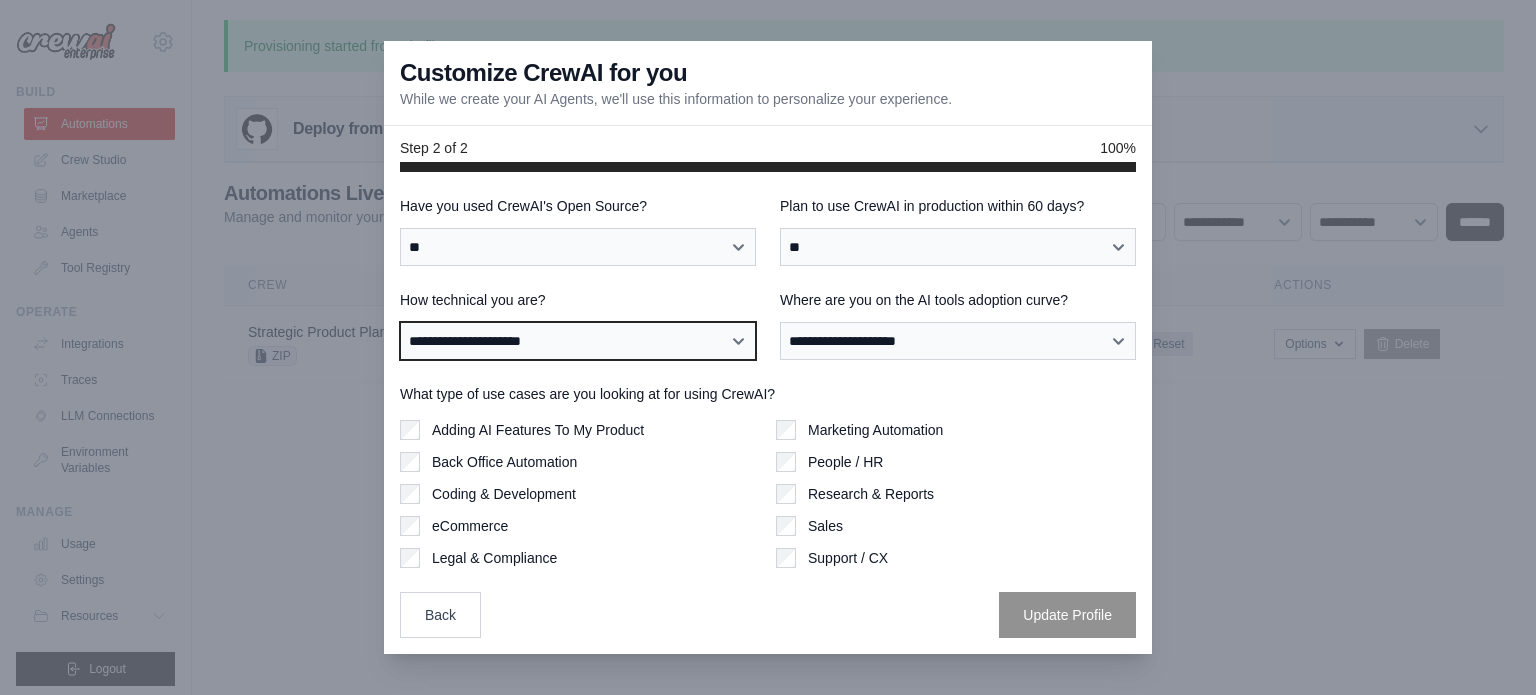 click on "**********" at bounding box center [578, 341] 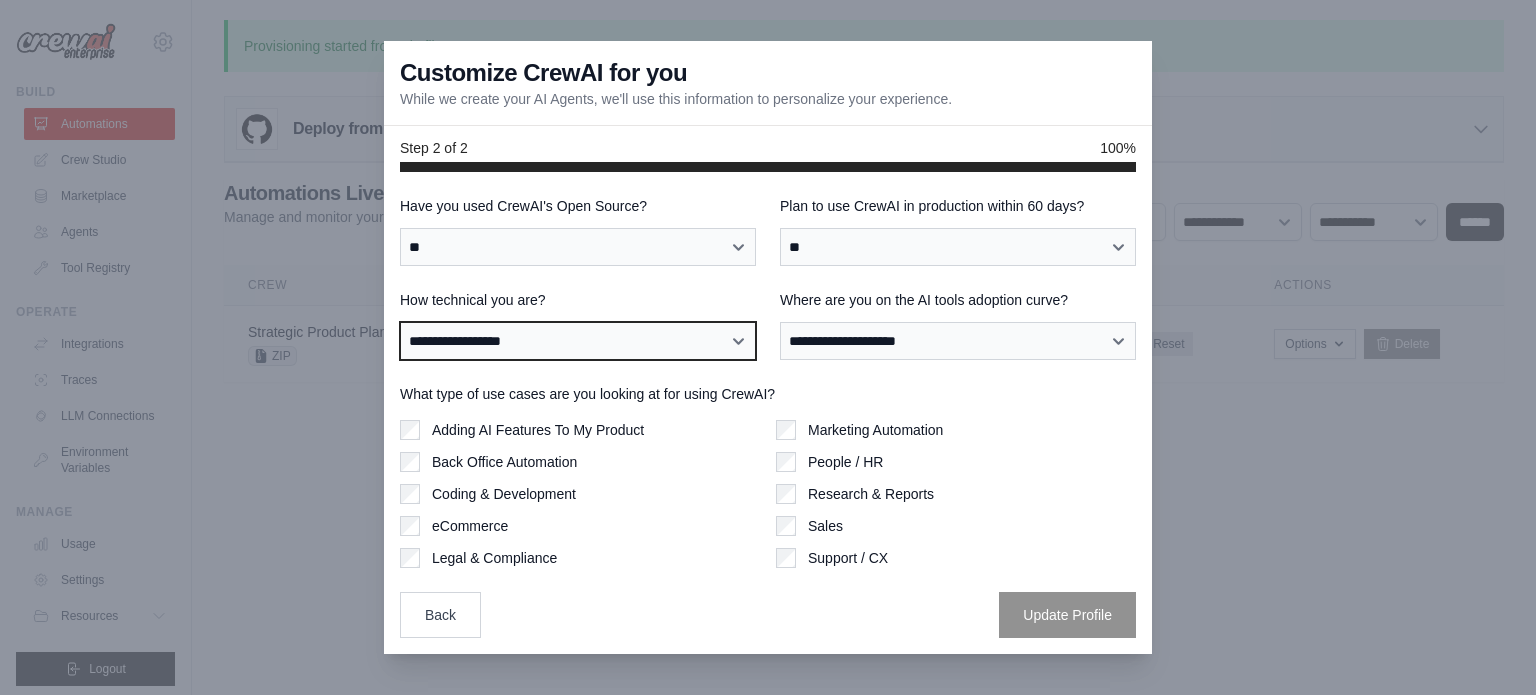 click on "**********" at bounding box center (578, 341) 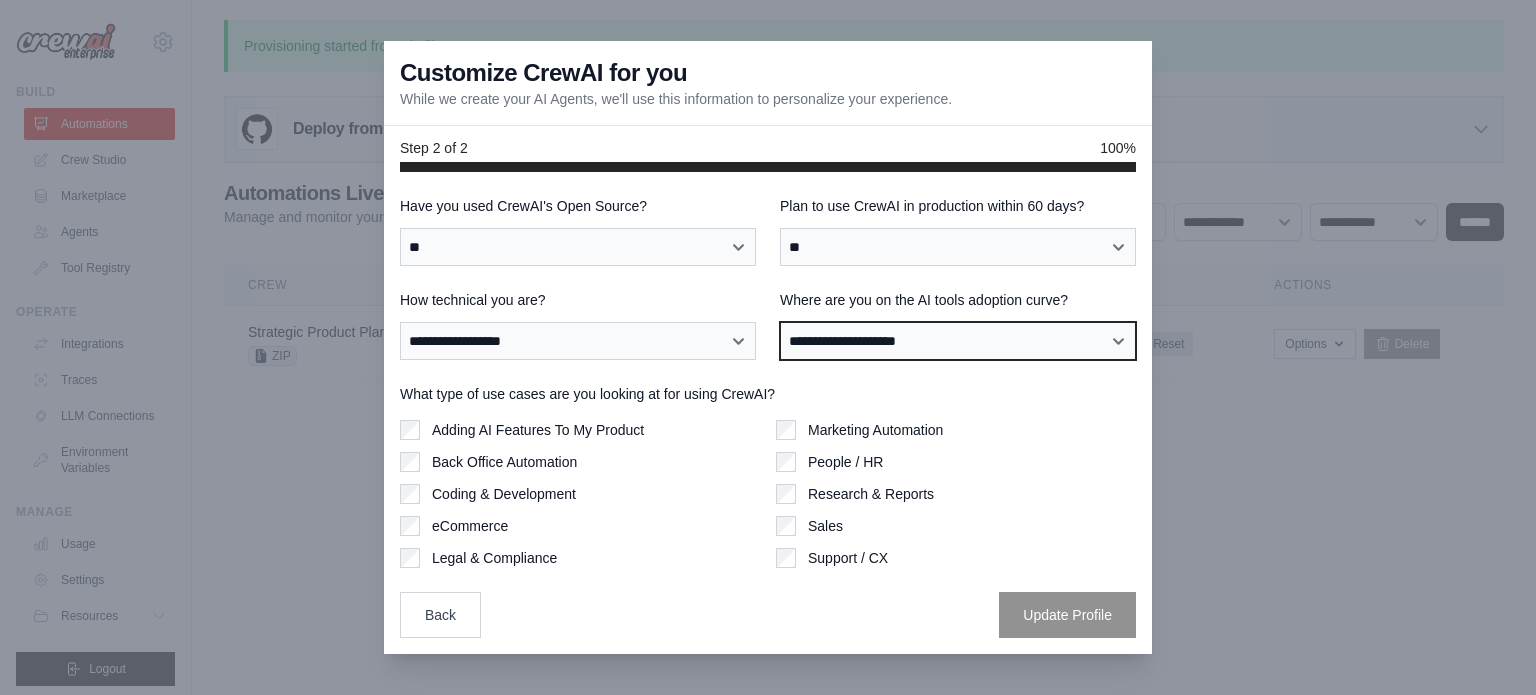 click on "**********" at bounding box center (958, 341) 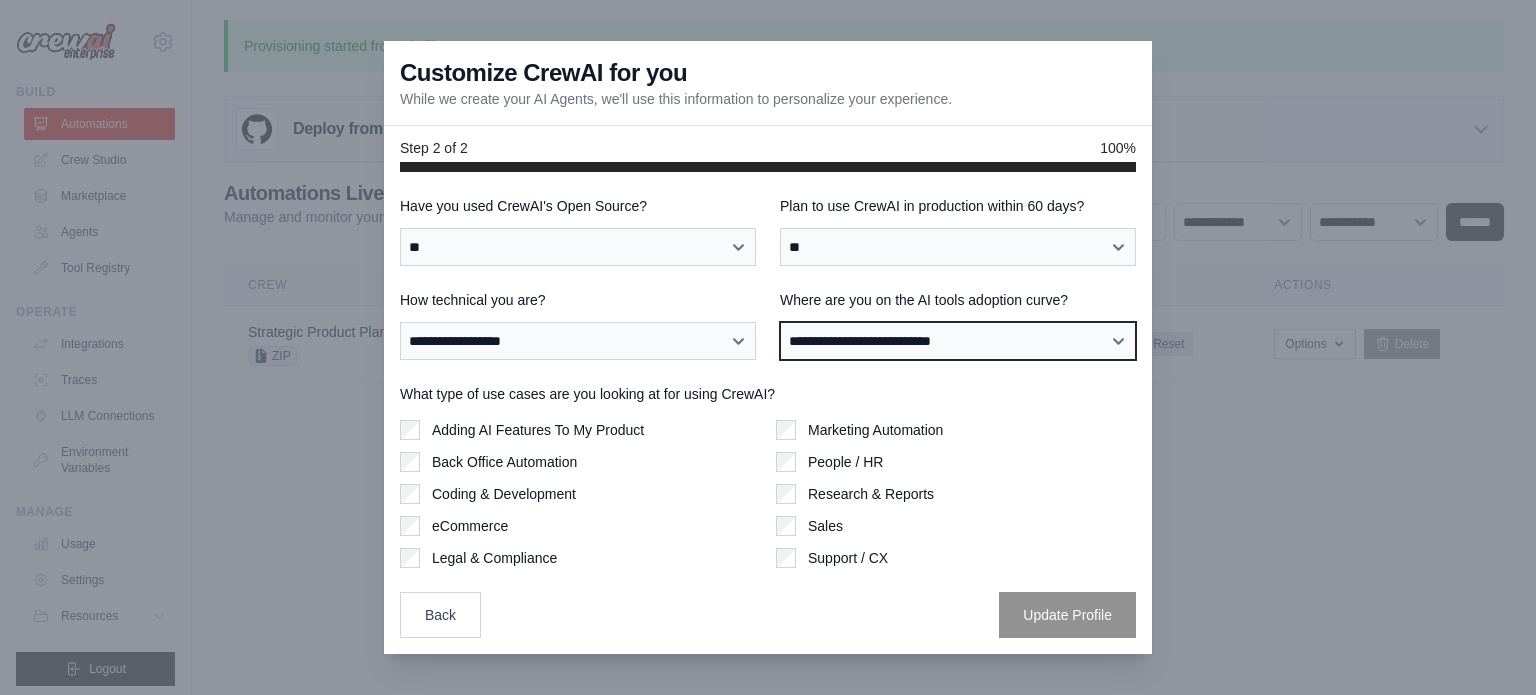 click on "**********" at bounding box center (958, 341) 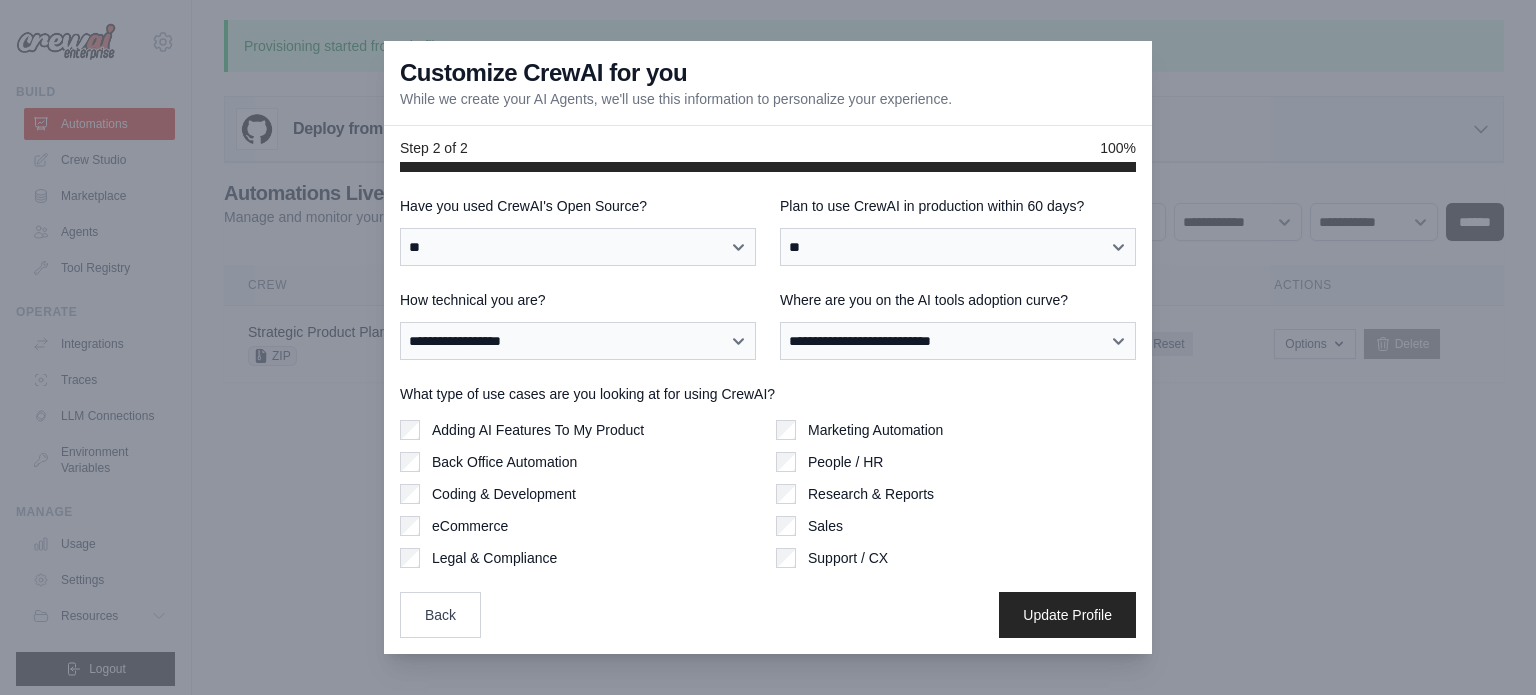 click on "Back Office Automation" at bounding box center (580, 462) 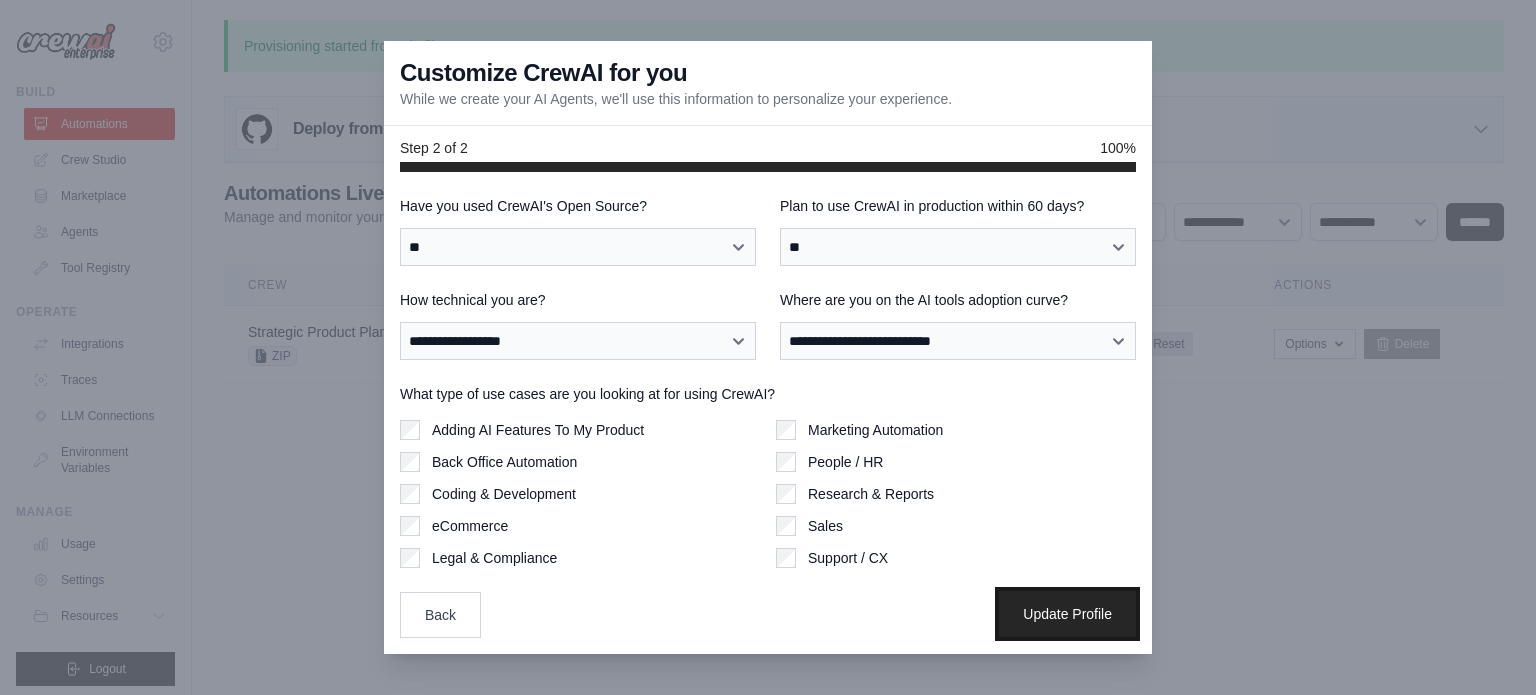 click on "Update Profile" at bounding box center [1067, 614] 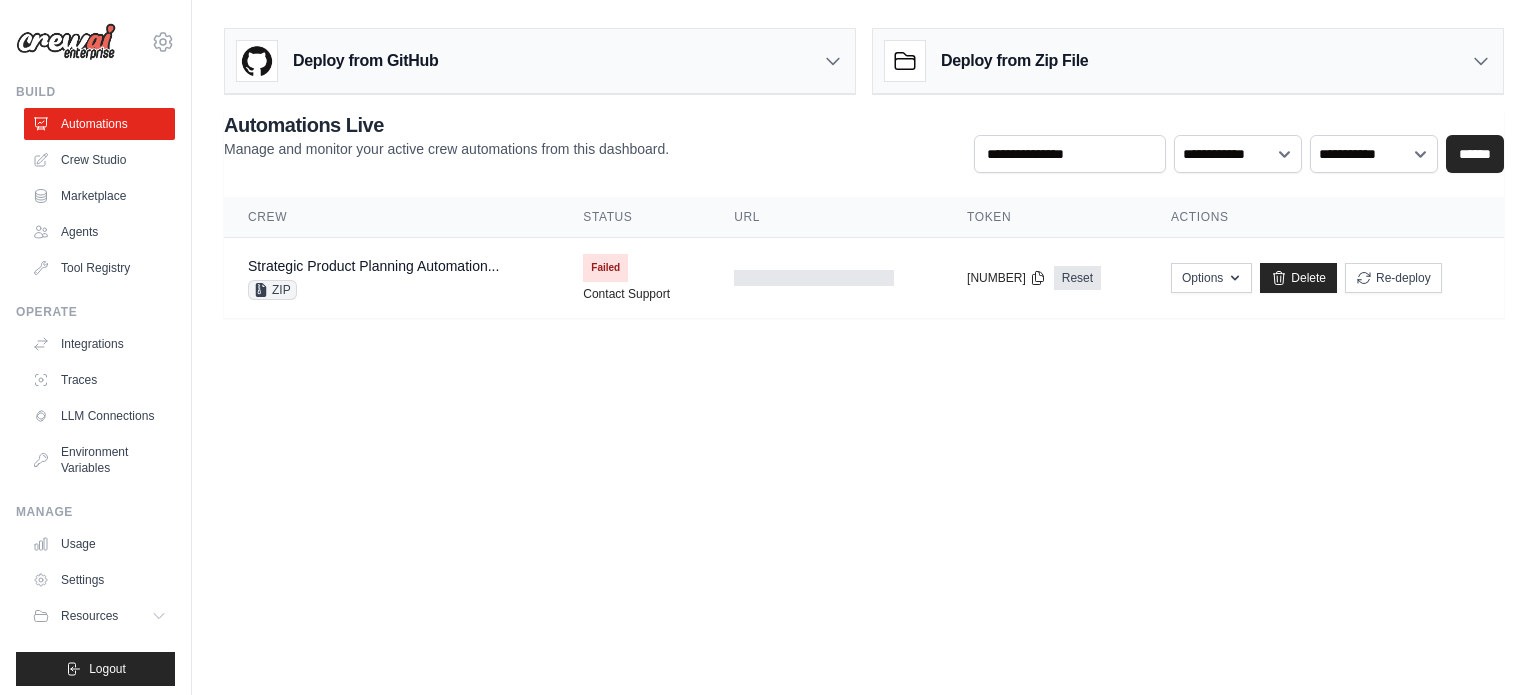 scroll, scrollTop: 0, scrollLeft: 0, axis: both 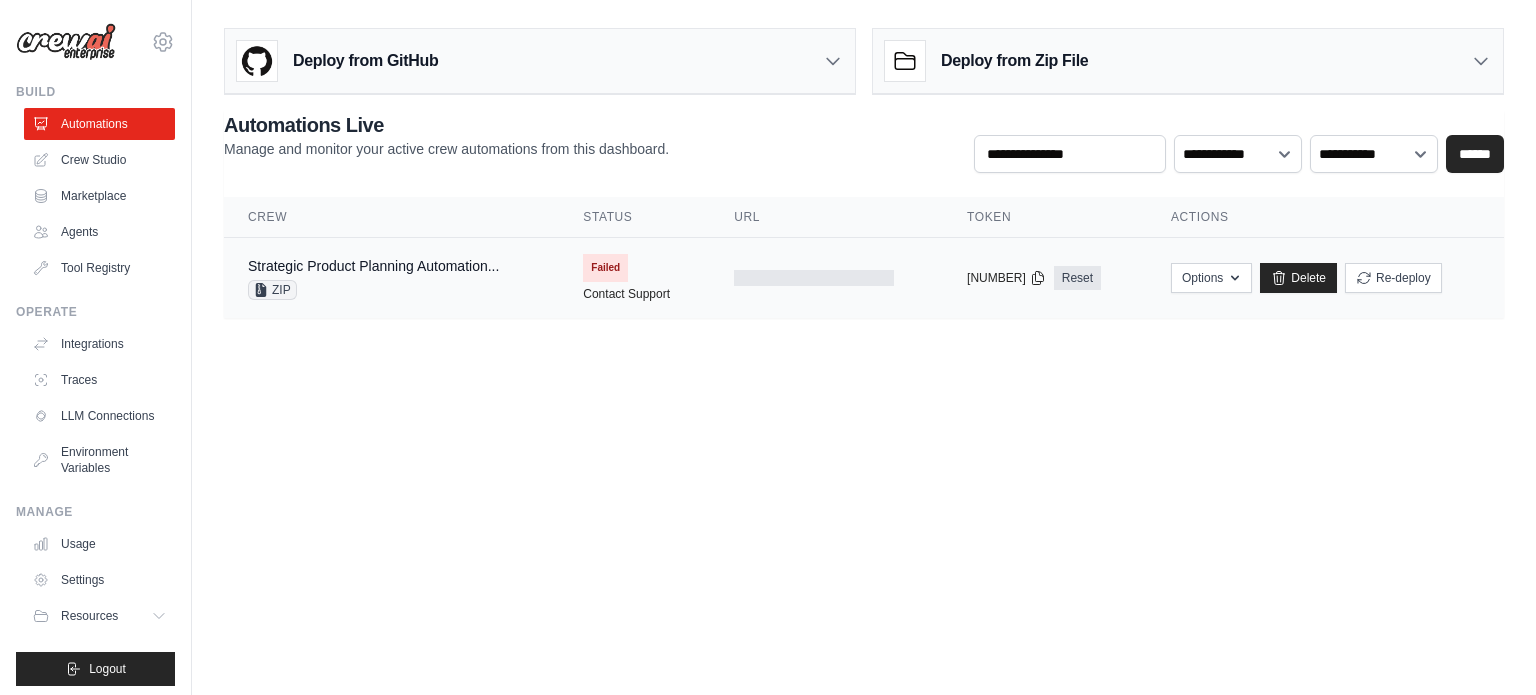 click on "Failed" at bounding box center (605, 268) 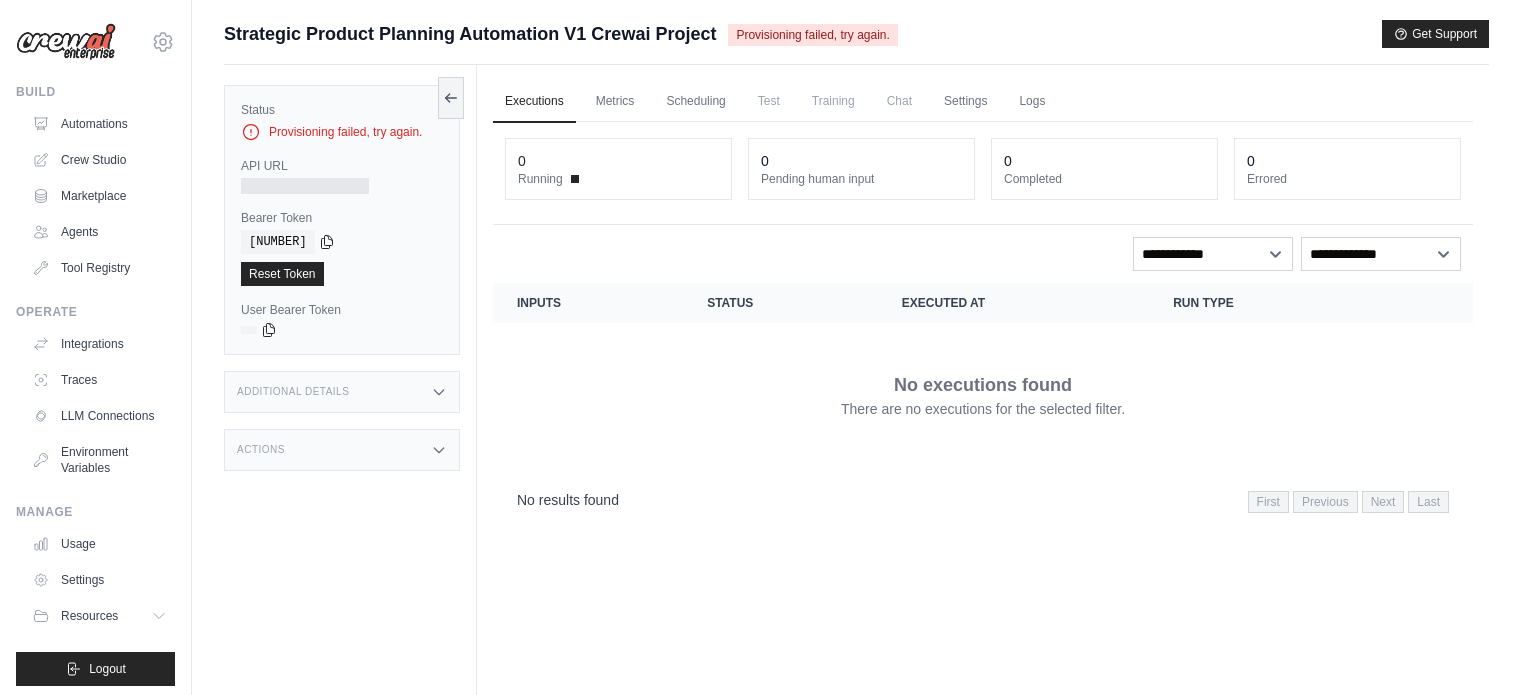 scroll, scrollTop: 0, scrollLeft: 0, axis: both 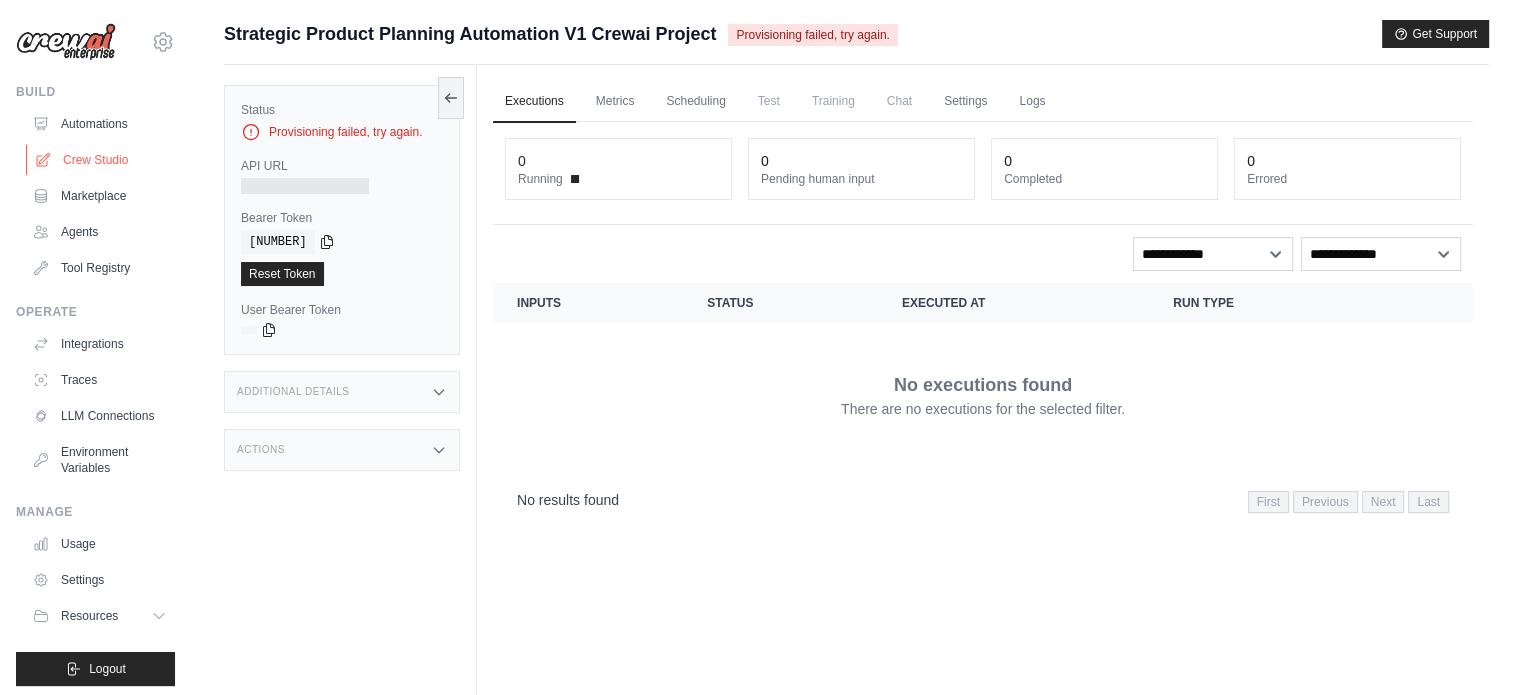 click on "Crew Studio" at bounding box center [101, 160] 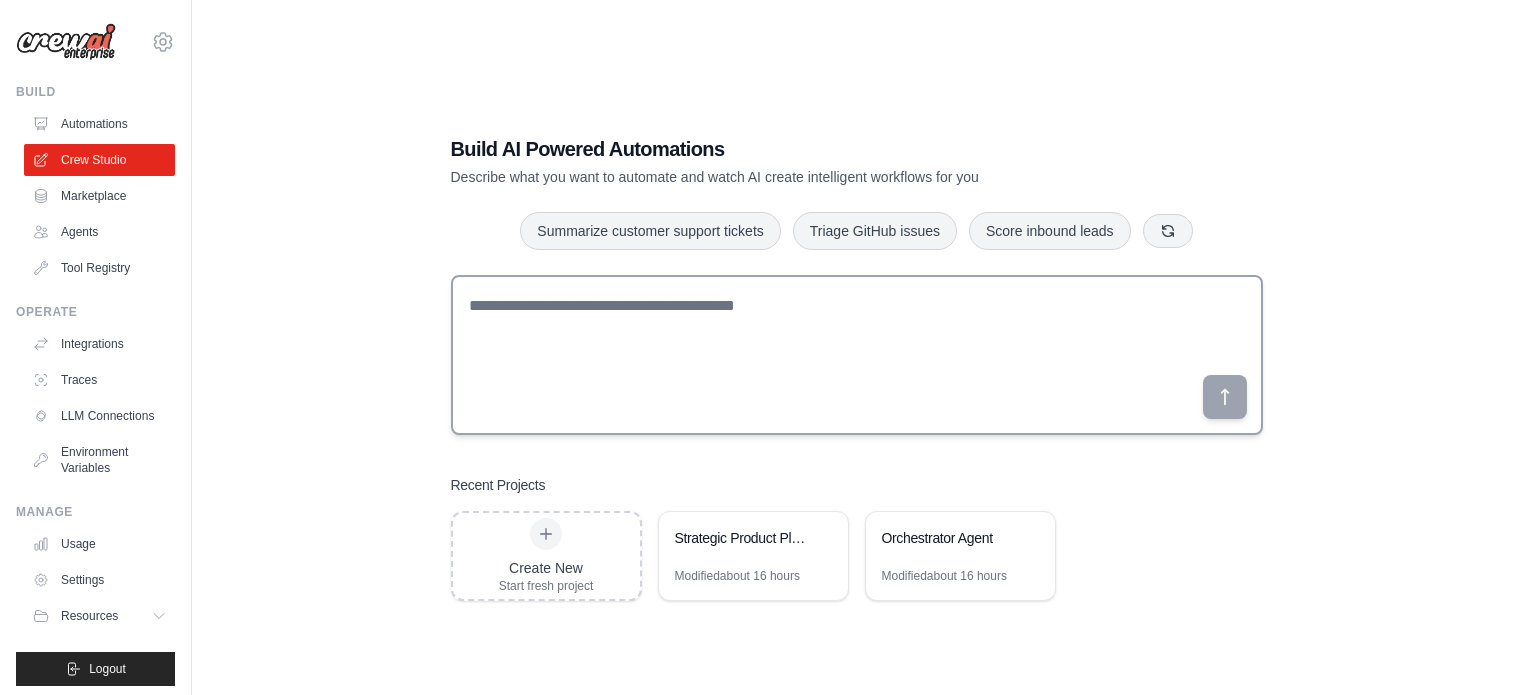 scroll, scrollTop: 0, scrollLeft: 0, axis: both 